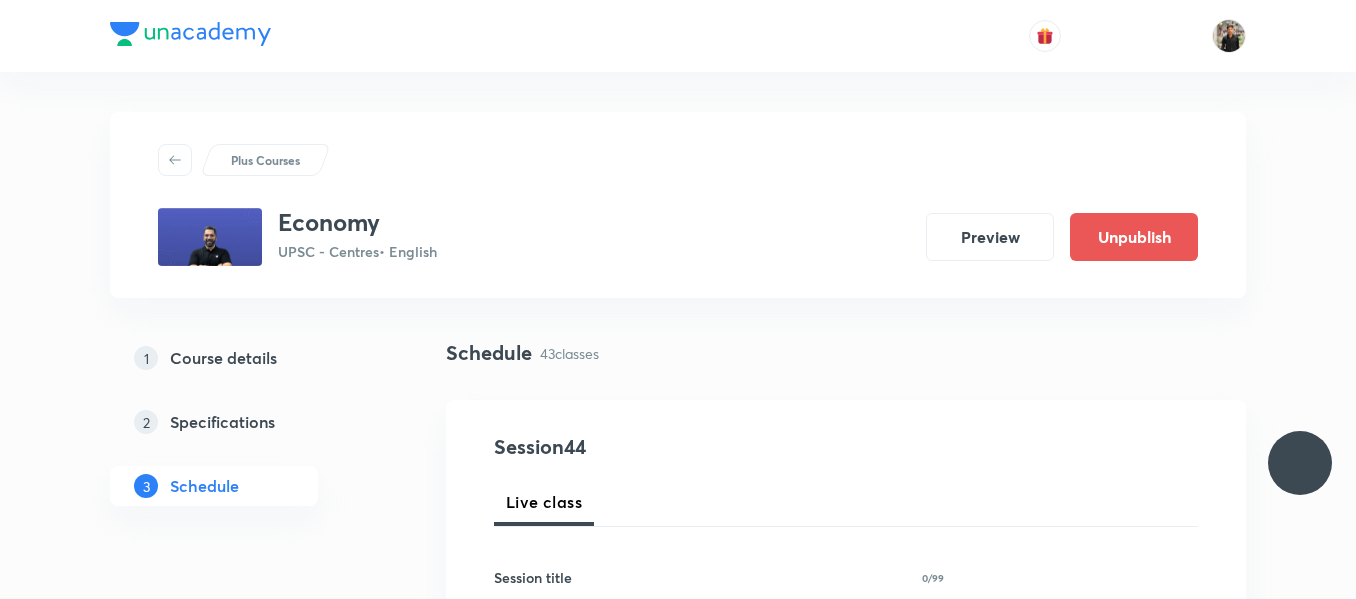 scroll, scrollTop: 0, scrollLeft: 0, axis: both 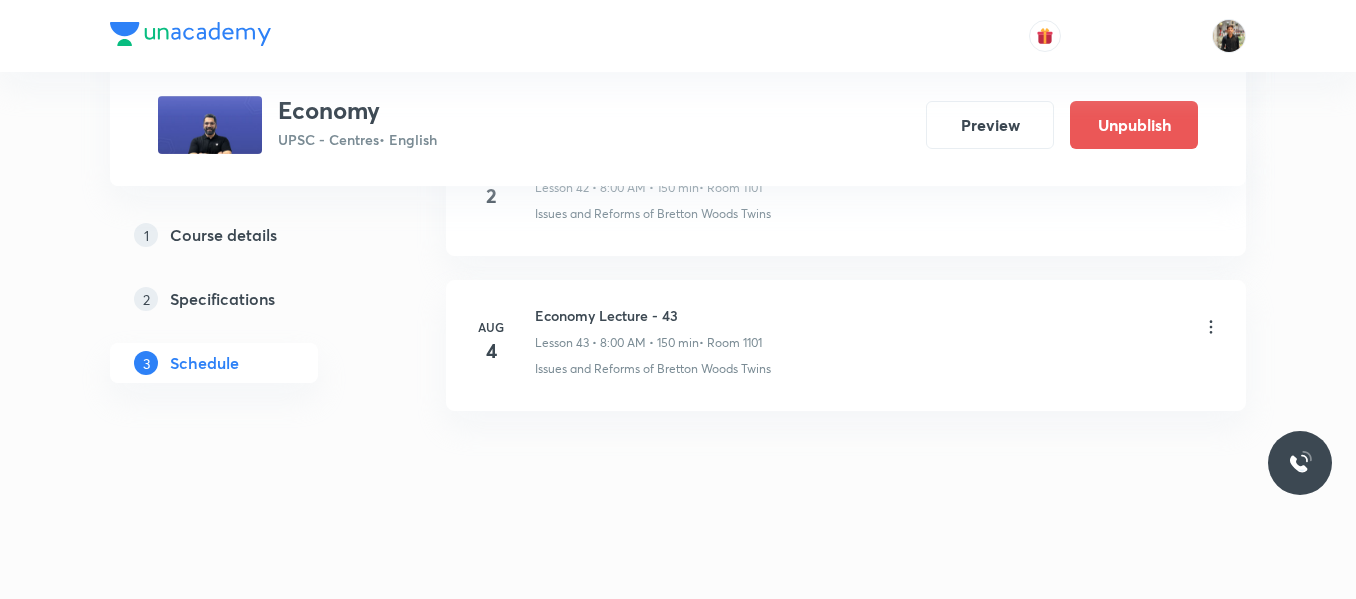 click on "Economy Lecture - 43" at bounding box center (648, 315) 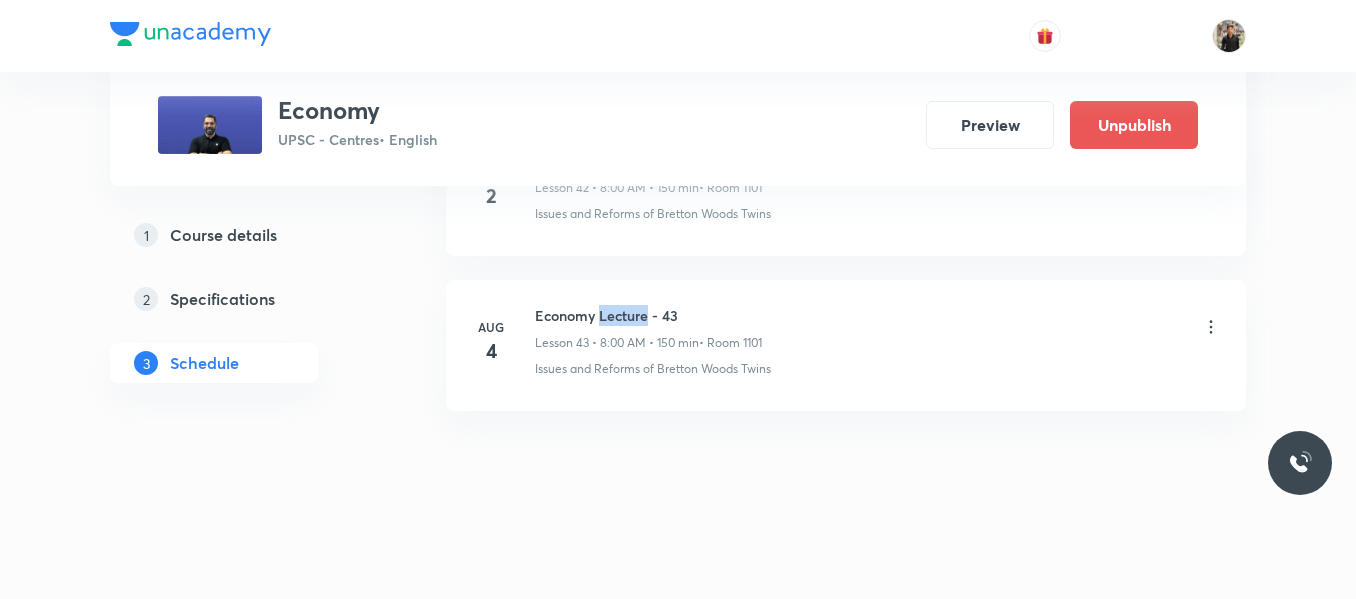 click on "Economy Lecture - 43" at bounding box center [648, 315] 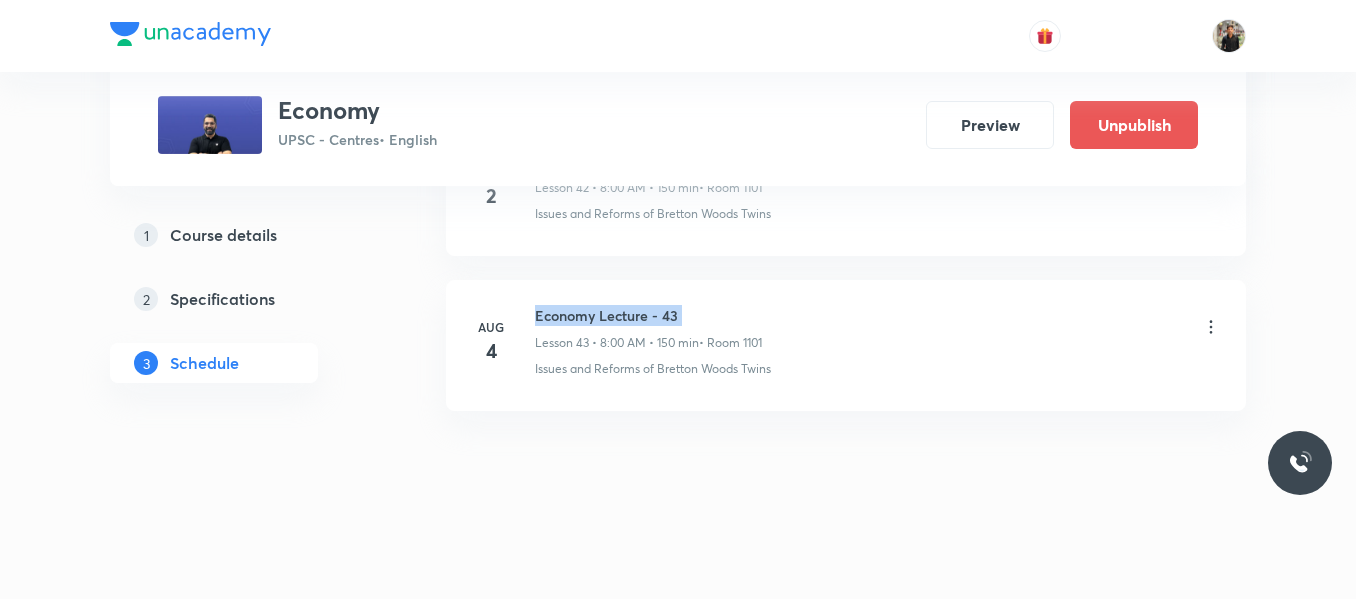 click on "Economy Lecture - 43" at bounding box center [648, 315] 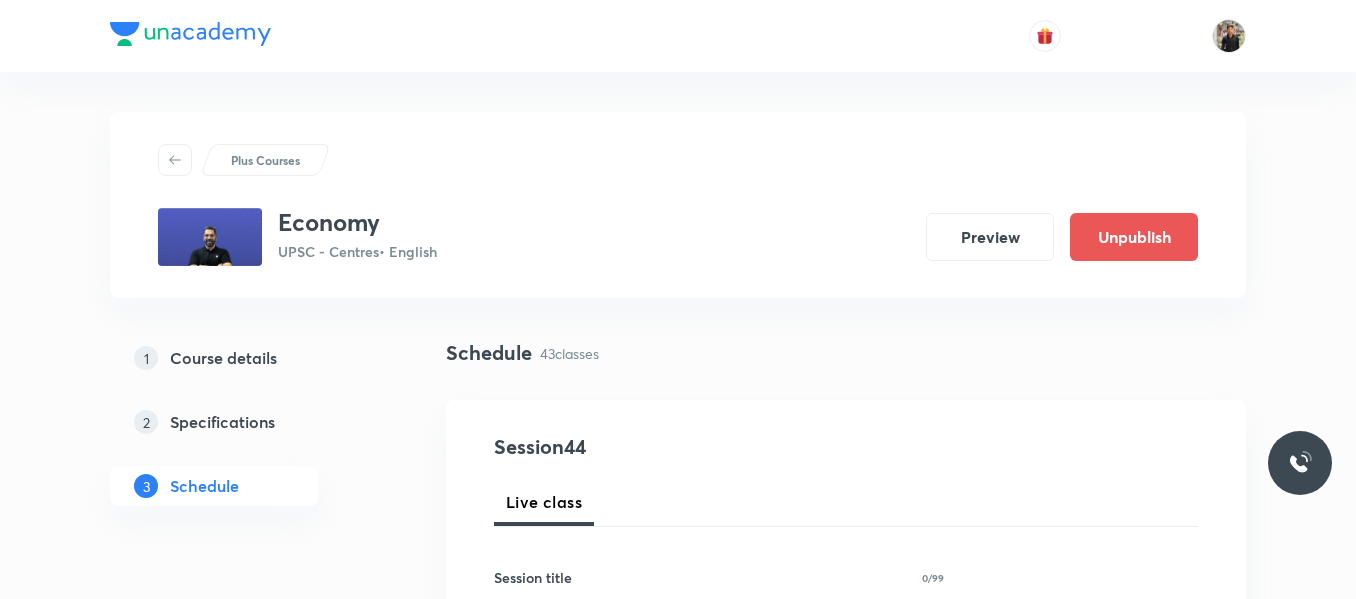scroll, scrollTop: 185, scrollLeft: 0, axis: vertical 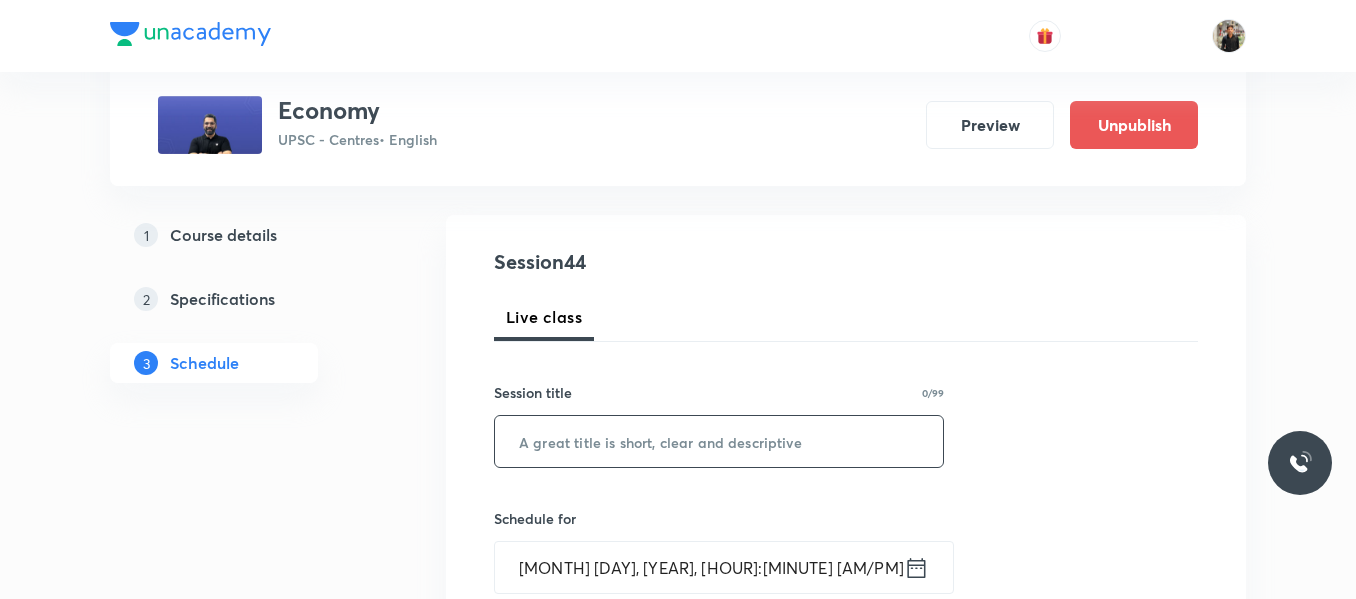 click at bounding box center (719, 441) 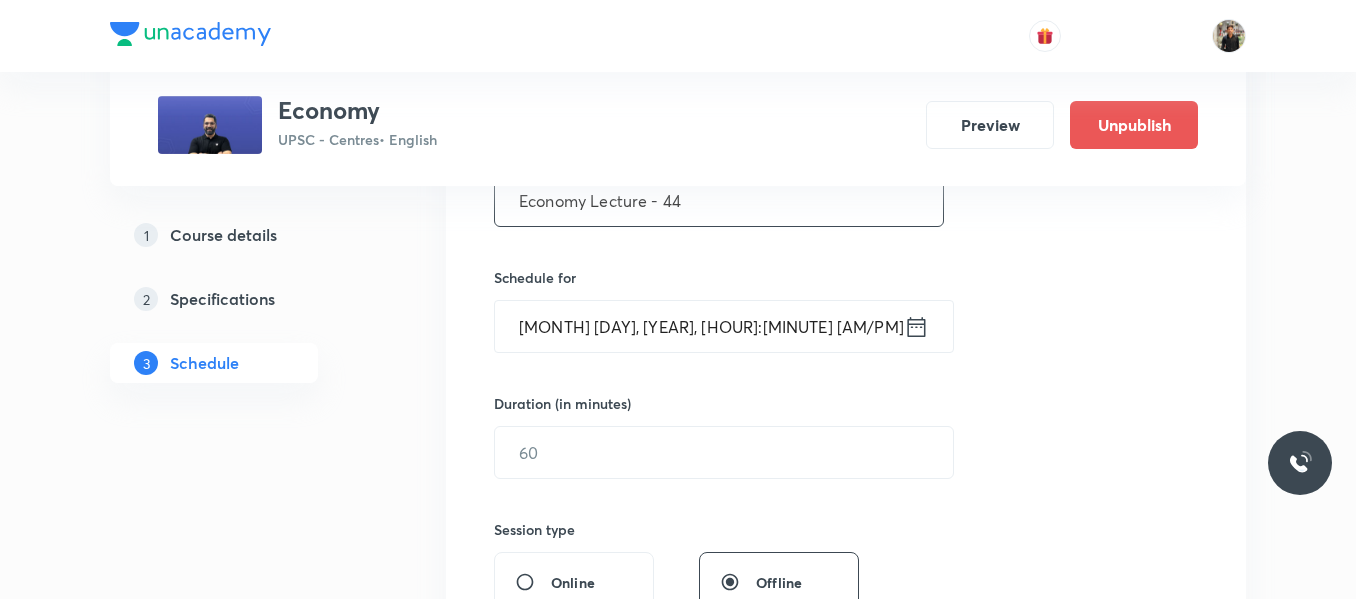 scroll, scrollTop: 427, scrollLeft: 0, axis: vertical 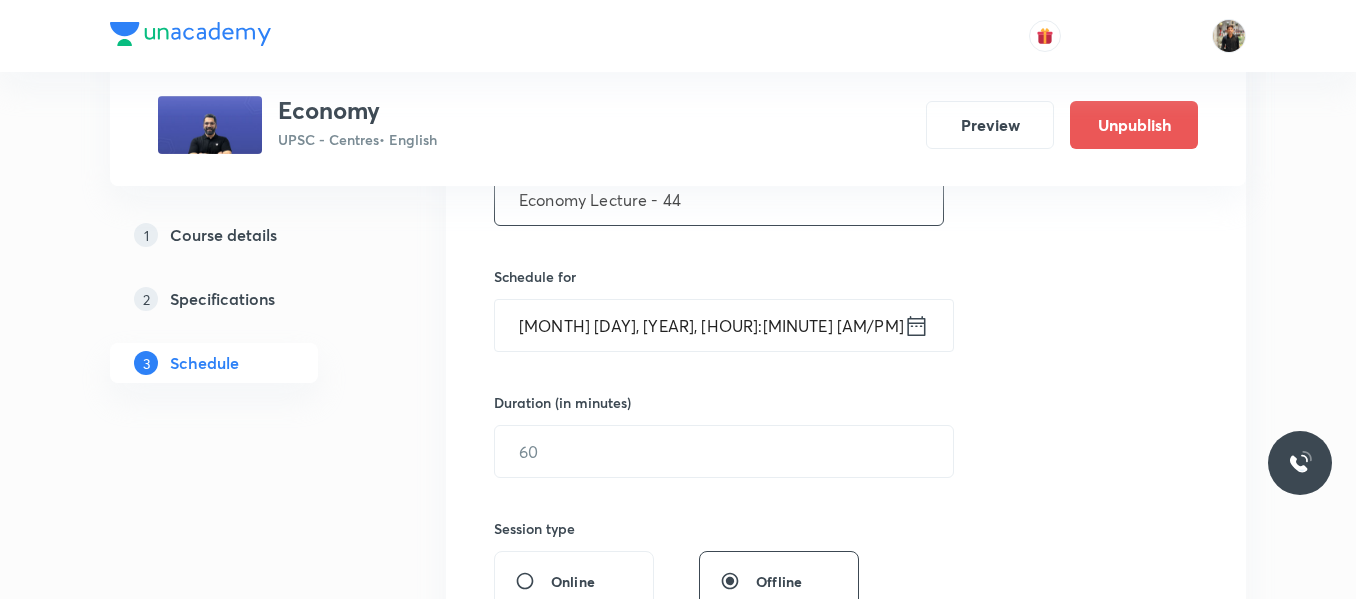type on "Economy Lecture - 44" 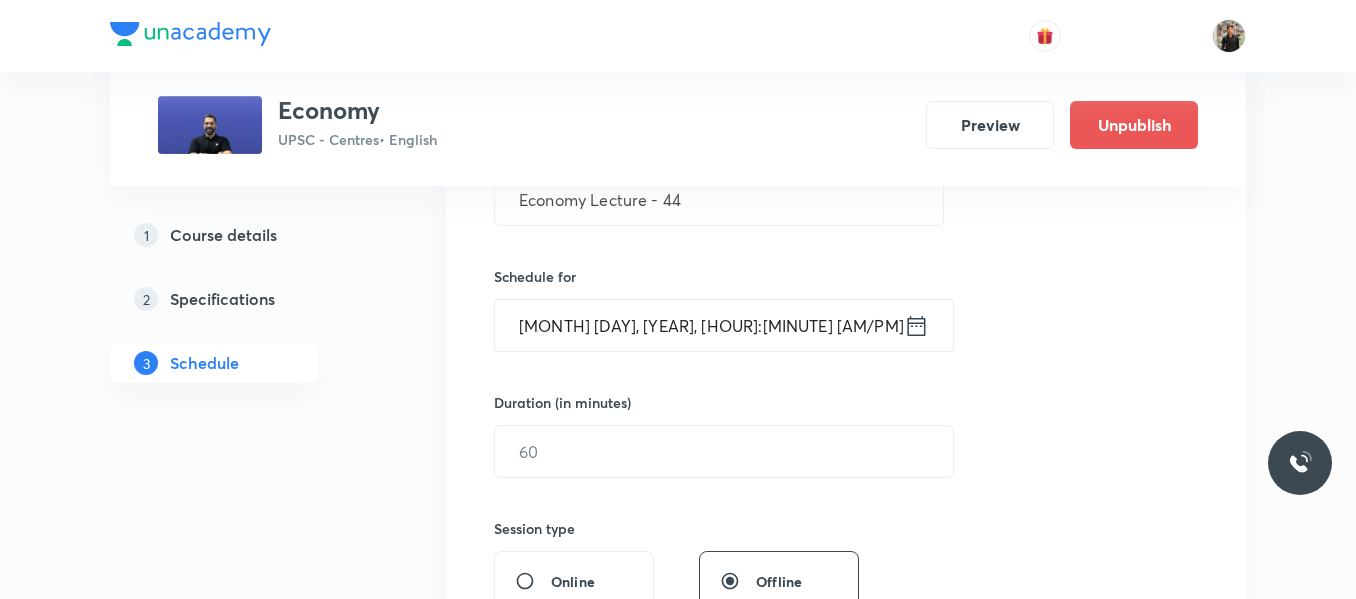 click 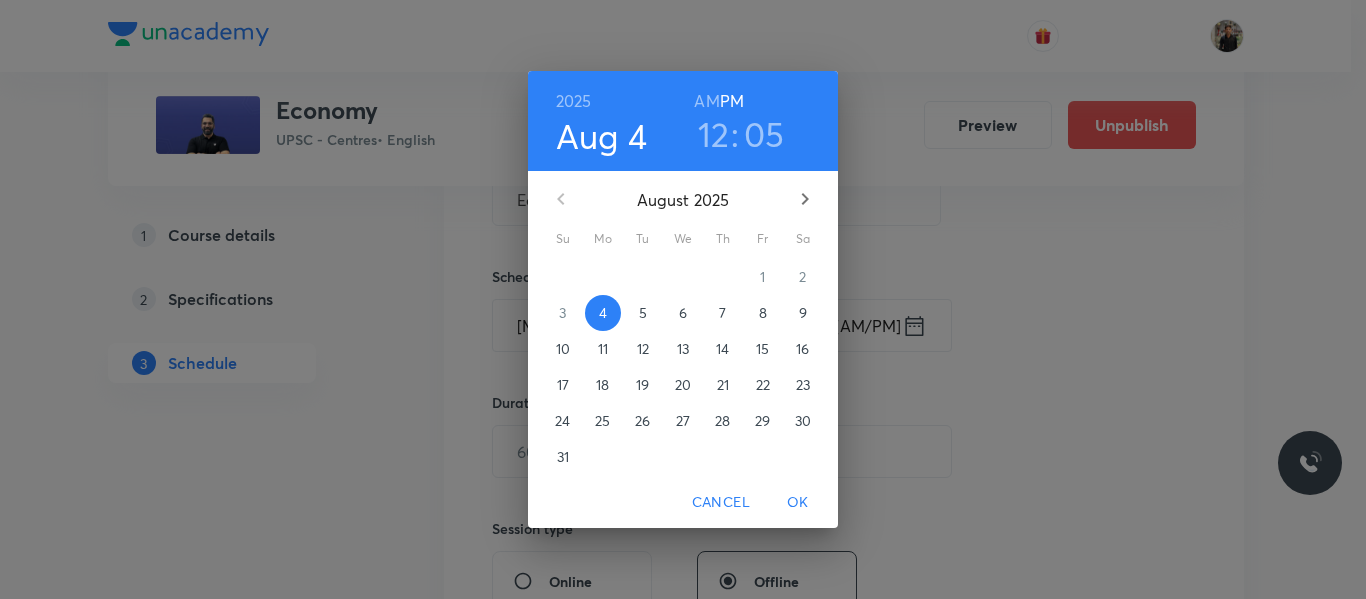 click on "5" at bounding box center (643, 313) 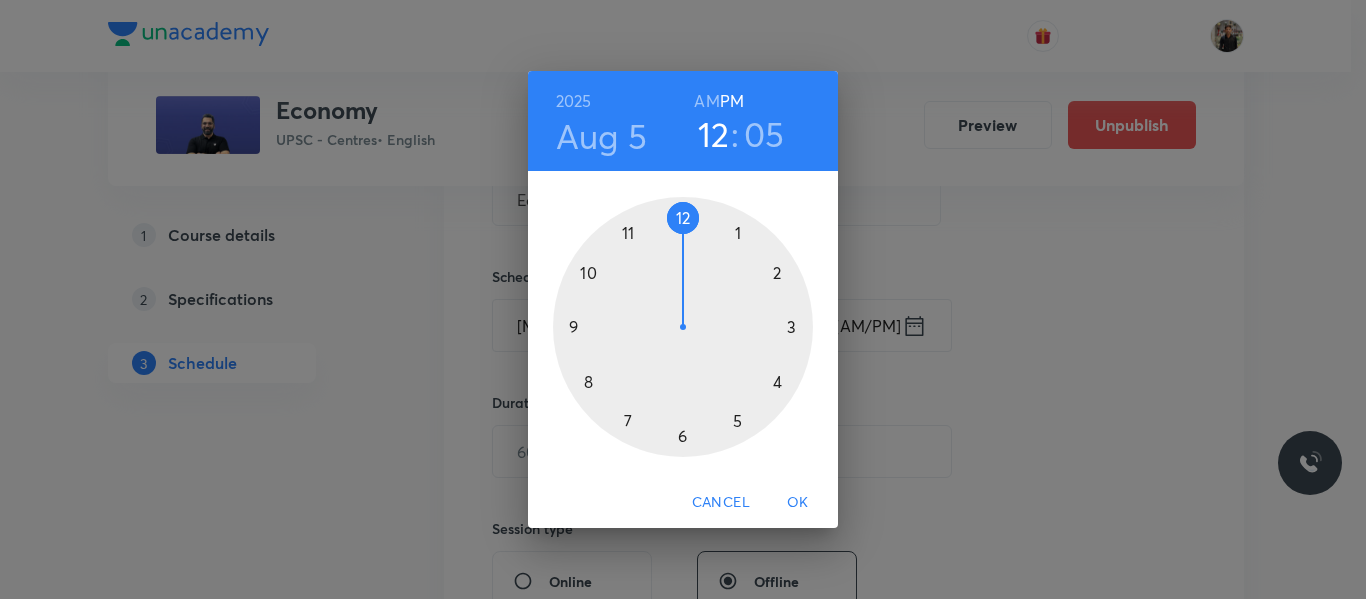 click at bounding box center [683, 327] 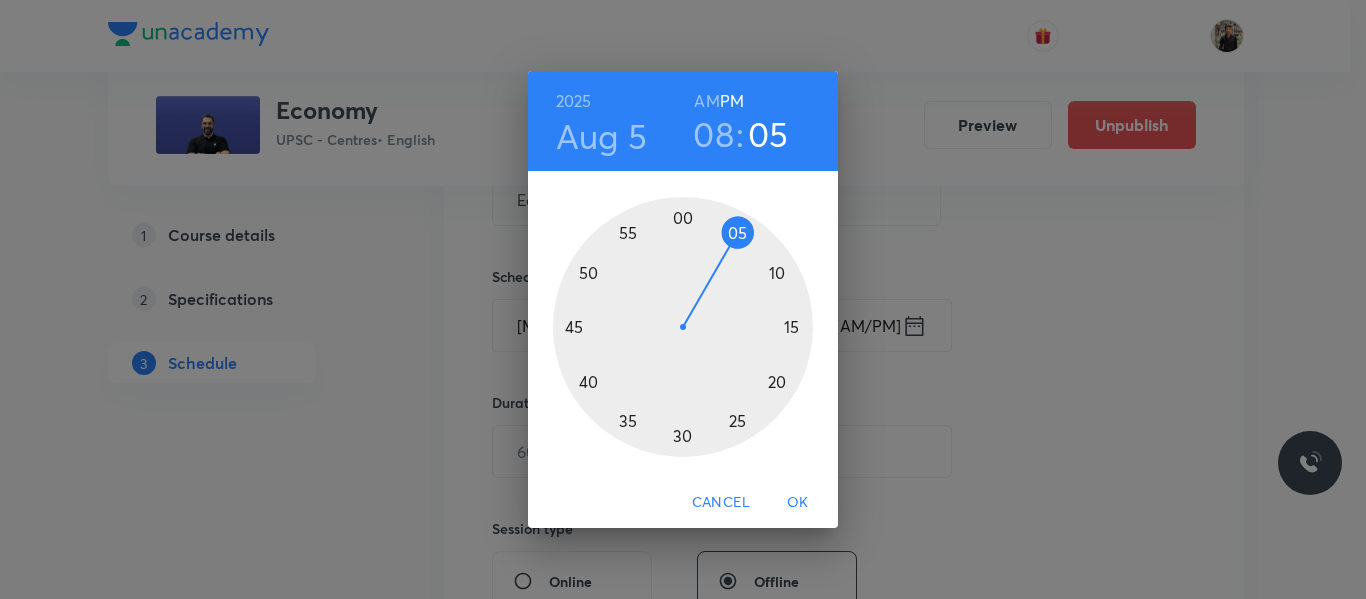 click on "AM" at bounding box center (706, 101) 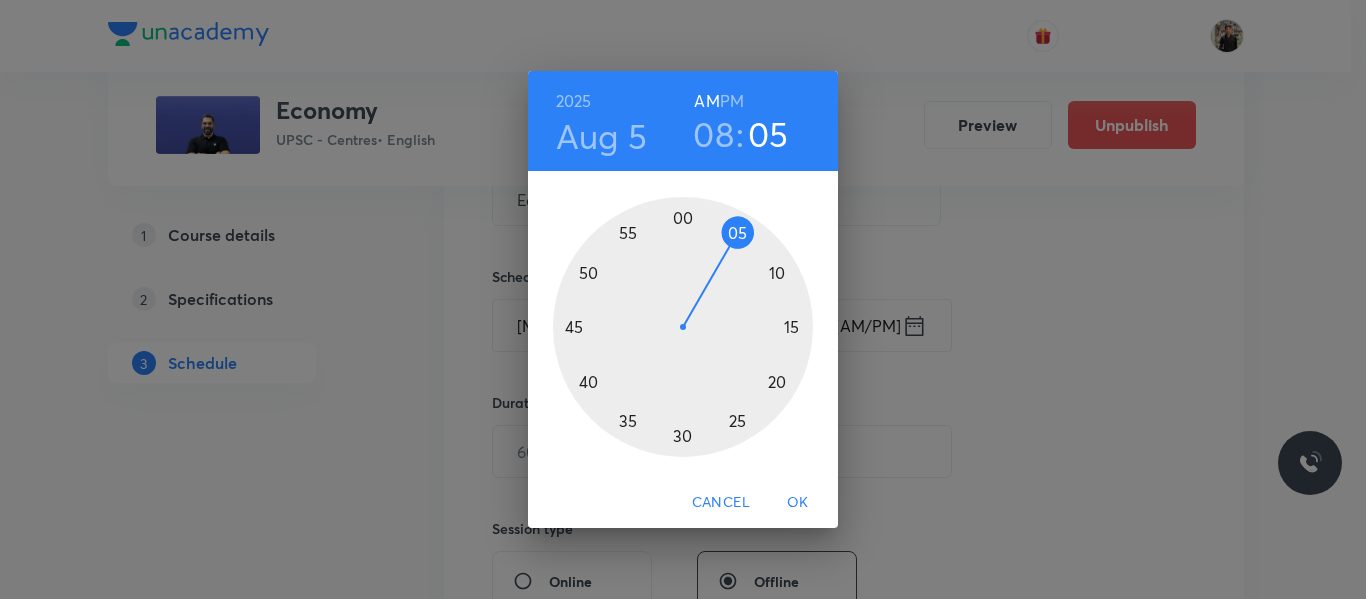 click at bounding box center (683, 327) 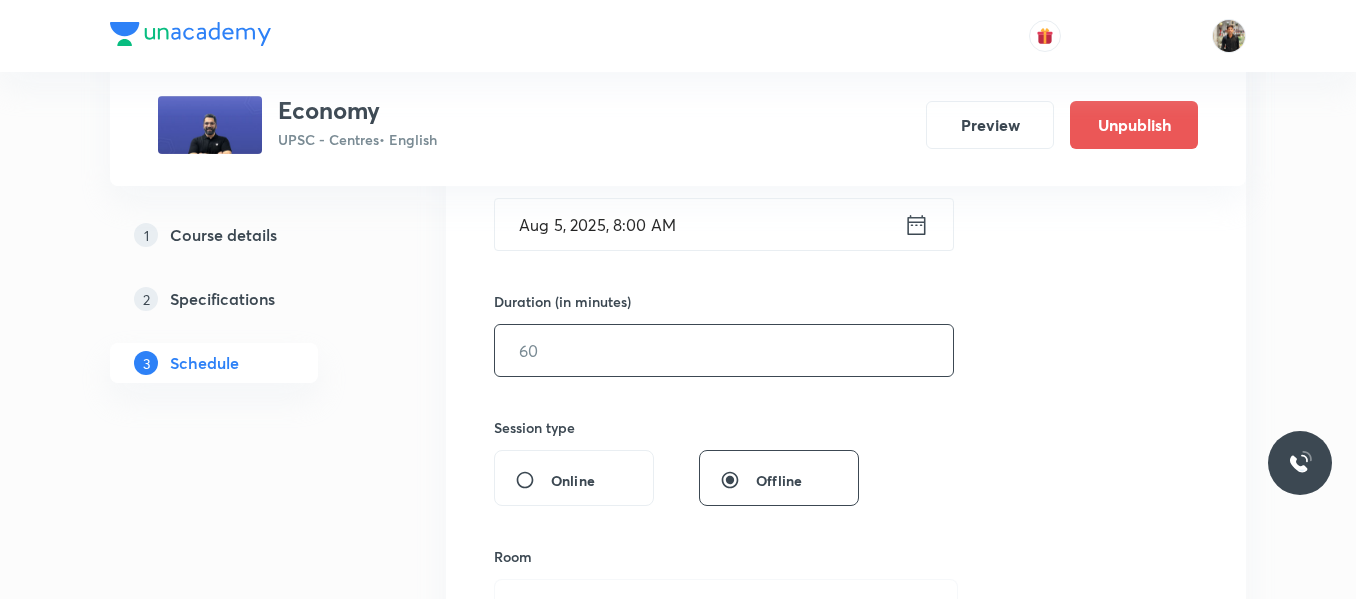 scroll, scrollTop: 529, scrollLeft: 0, axis: vertical 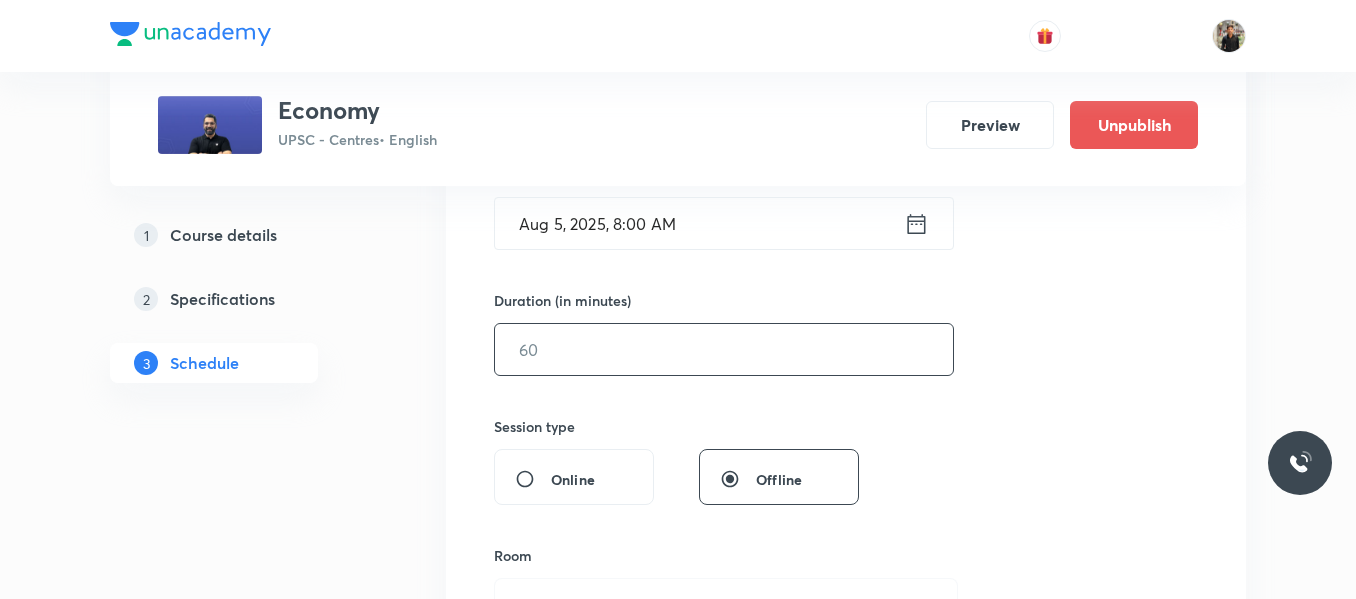 click at bounding box center (724, 349) 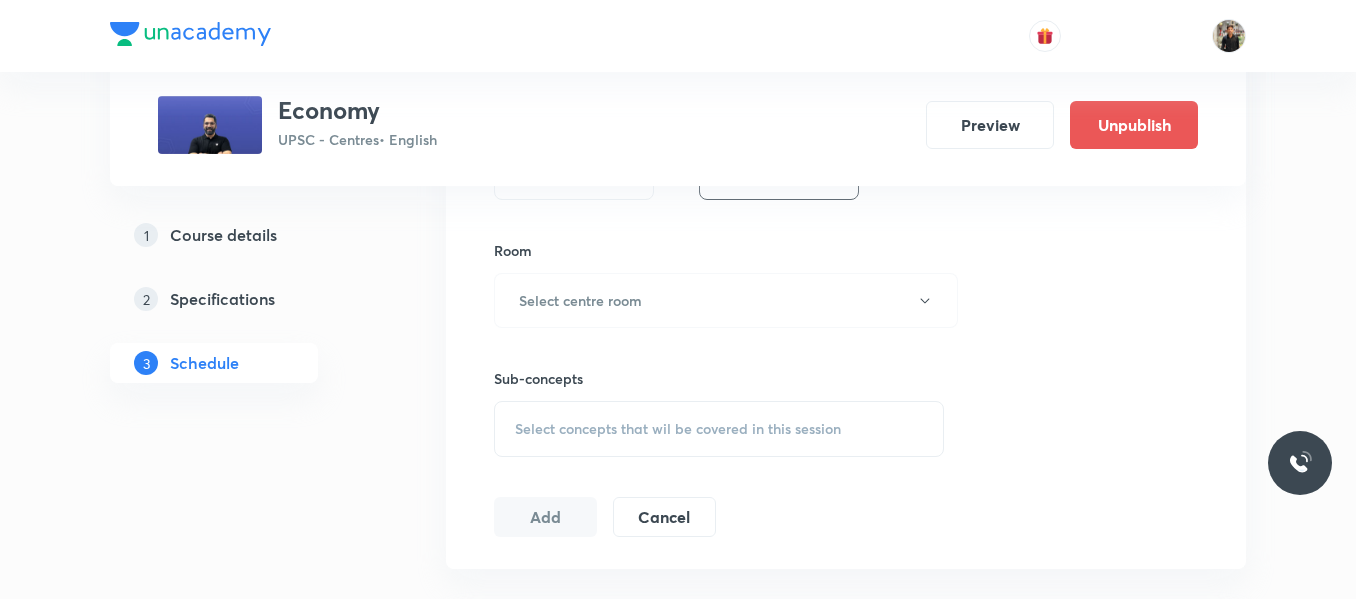scroll, scrollTop: 835, scrollLeft: 0, axis: vertical 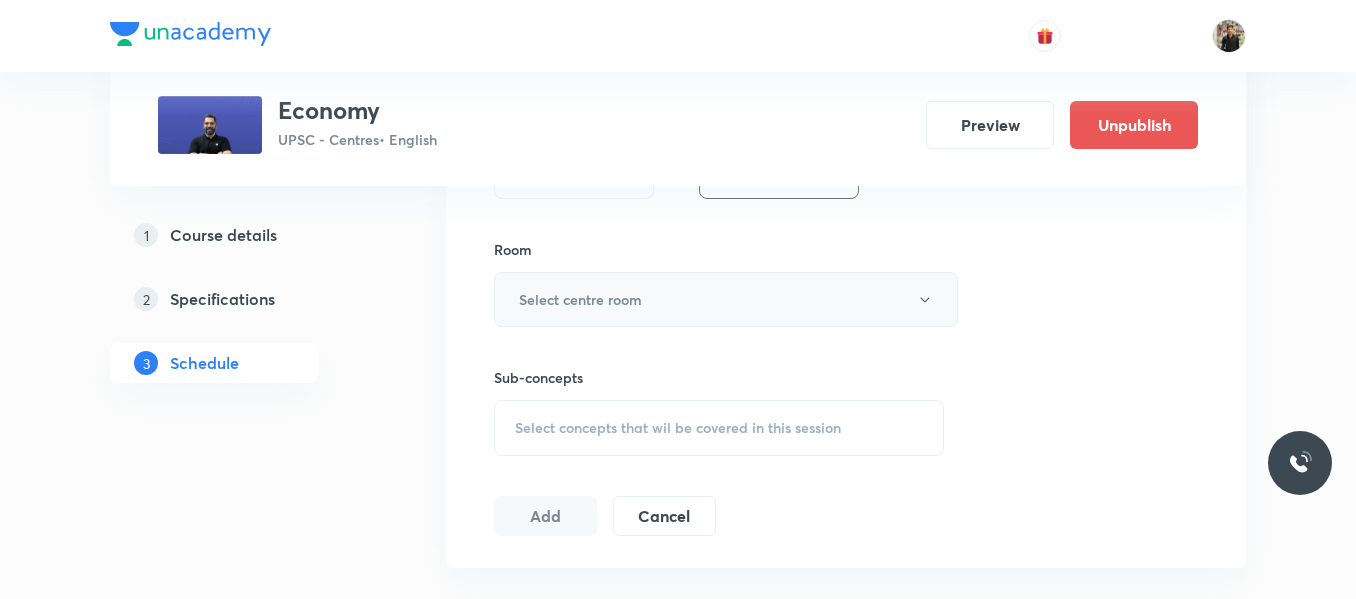 type on "150" 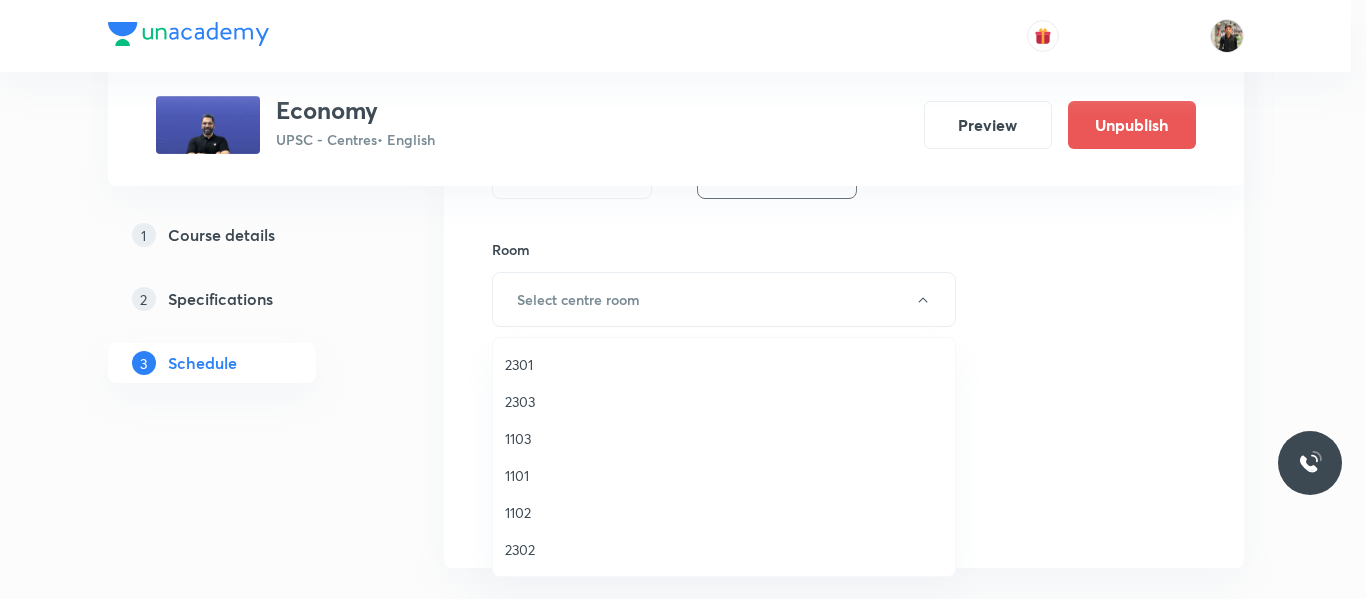 click on "1101" at bounding box center (724, 475) 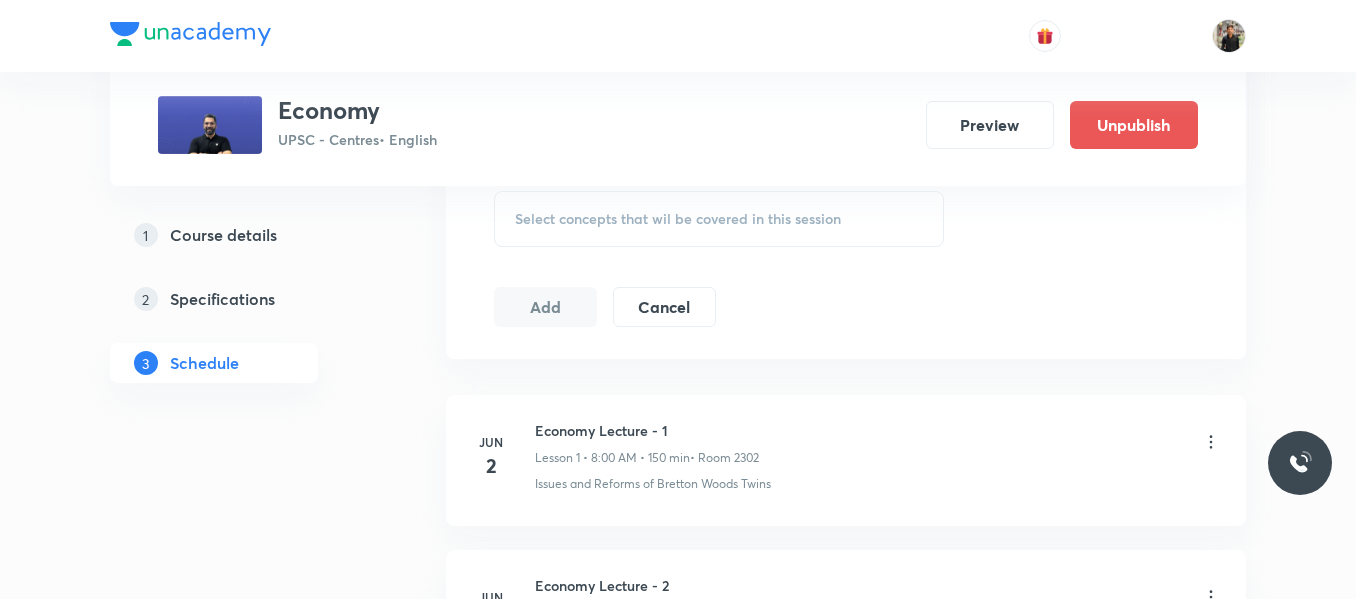 scroll, scrollTop: 1045, scrollLeft: 0, axis: vertical 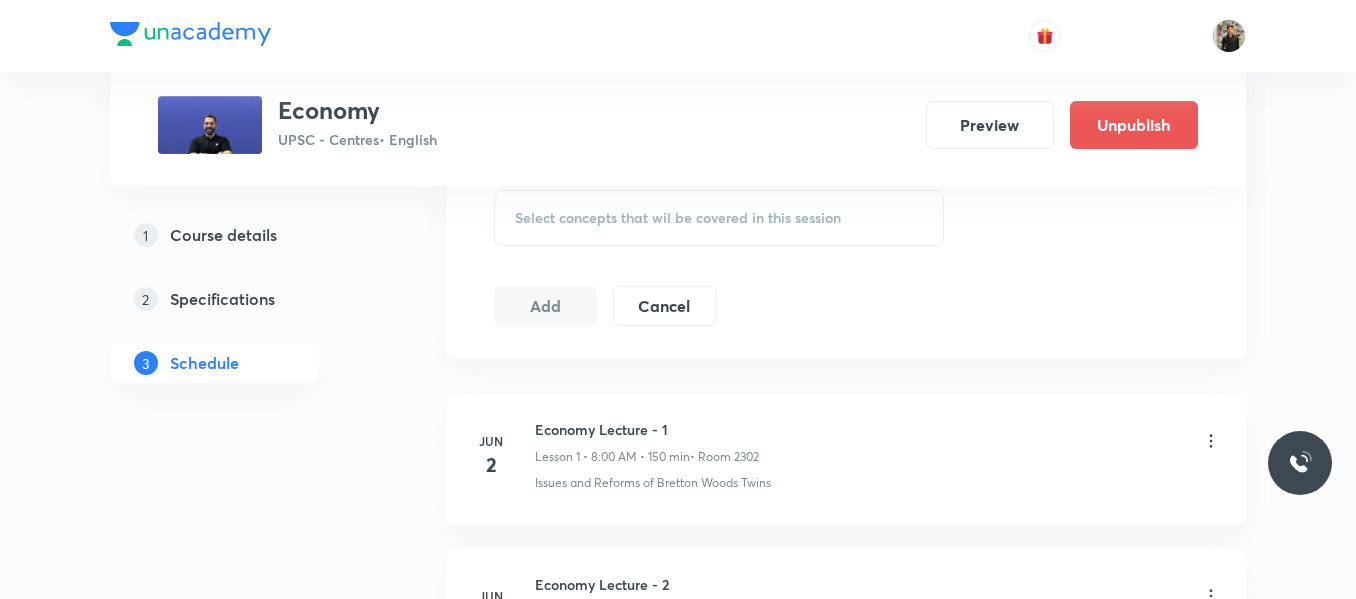 click on "Select concepts that wil be covered in this session" at bounding box center [719, 218] 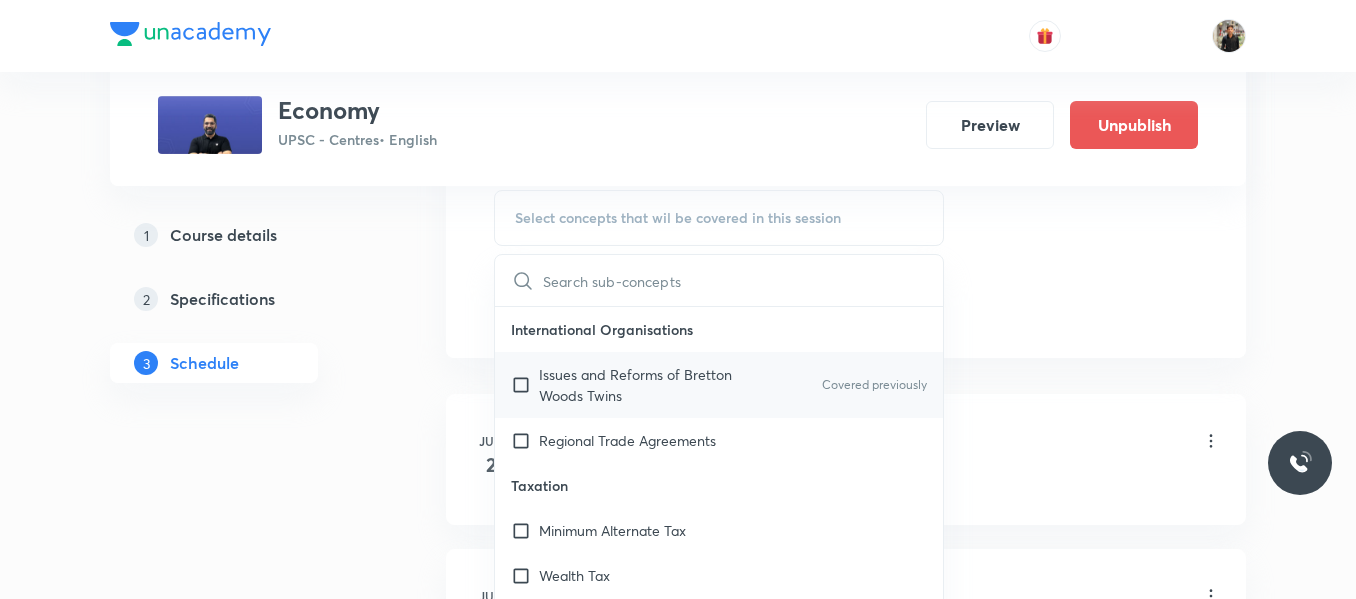 click at bounding box center (525, 385) 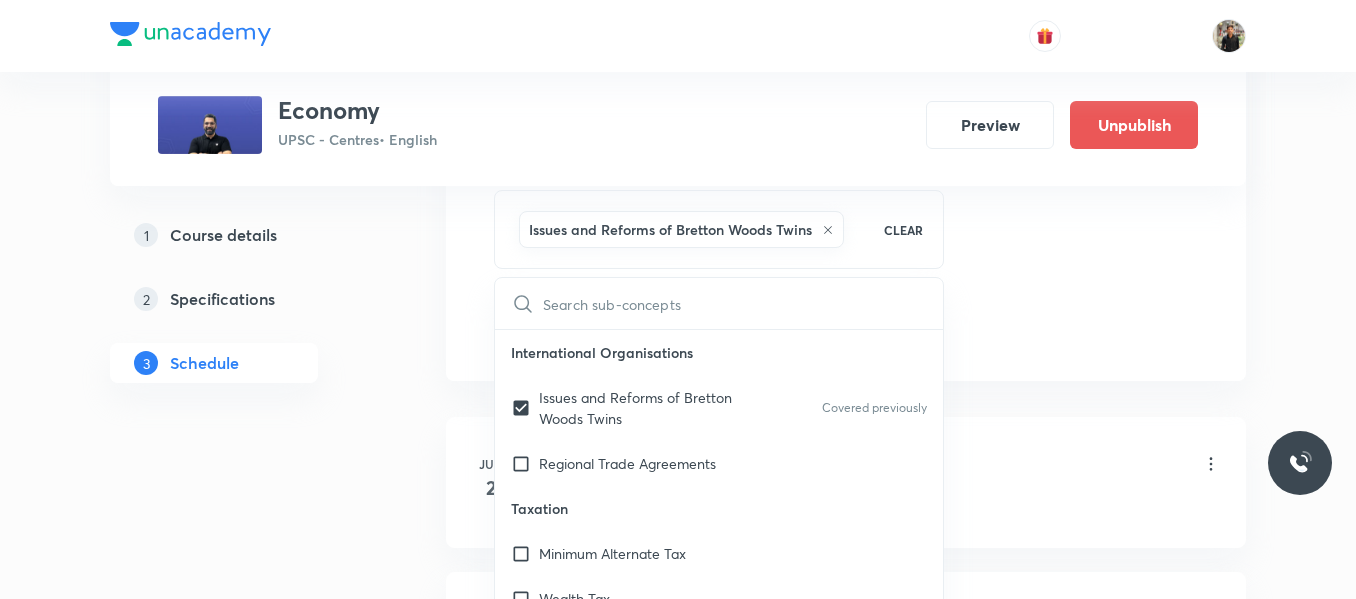 click on "1 Course details 2 Specifications 3 Schedule" at bounding box center (246, 311) 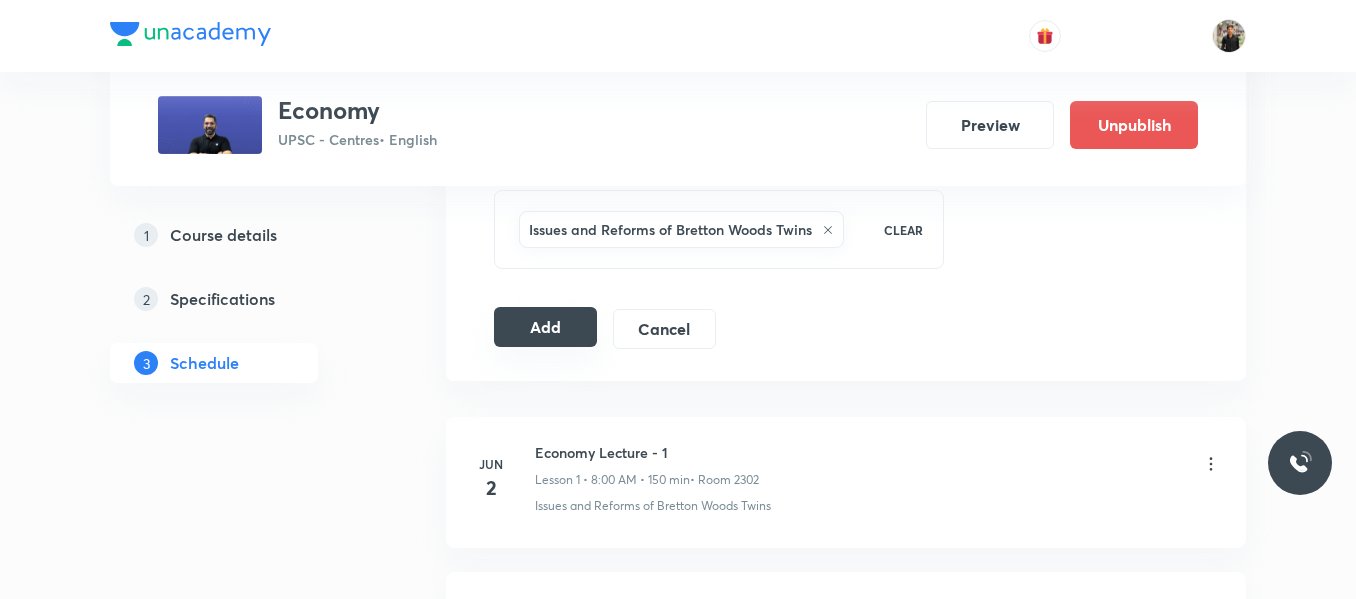click on "Add" at bounding box center [545, 327] 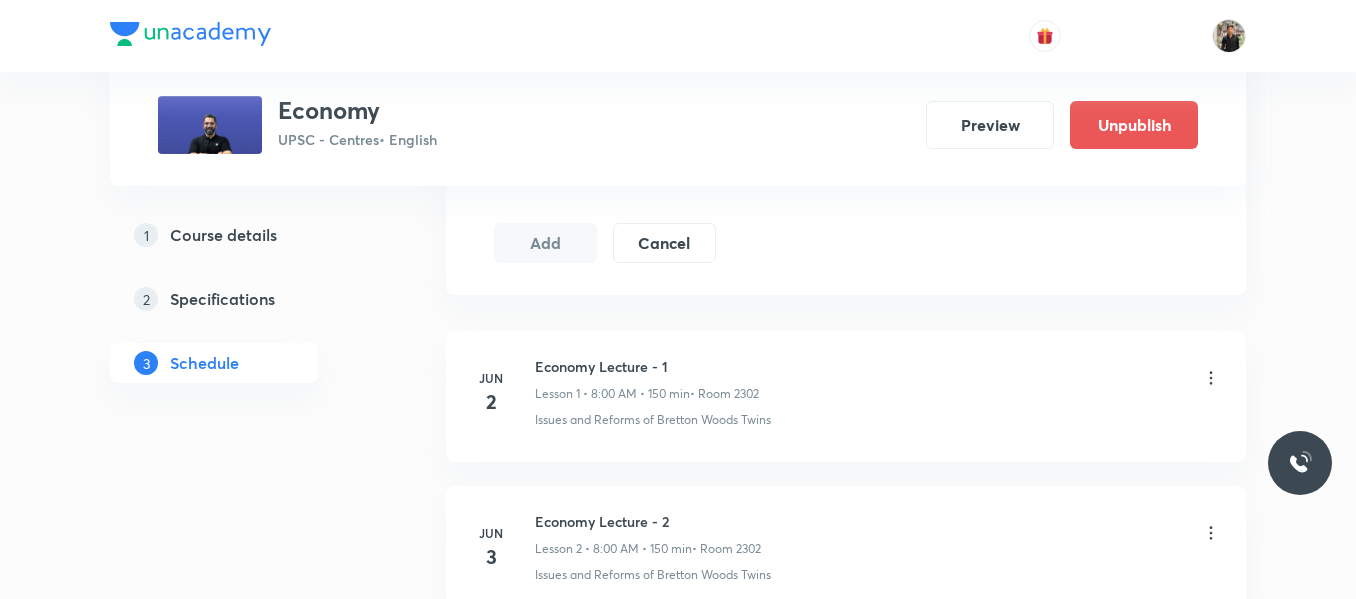 scroll, scrollTop: 1132, scrollLeft: 0, axis: vertical 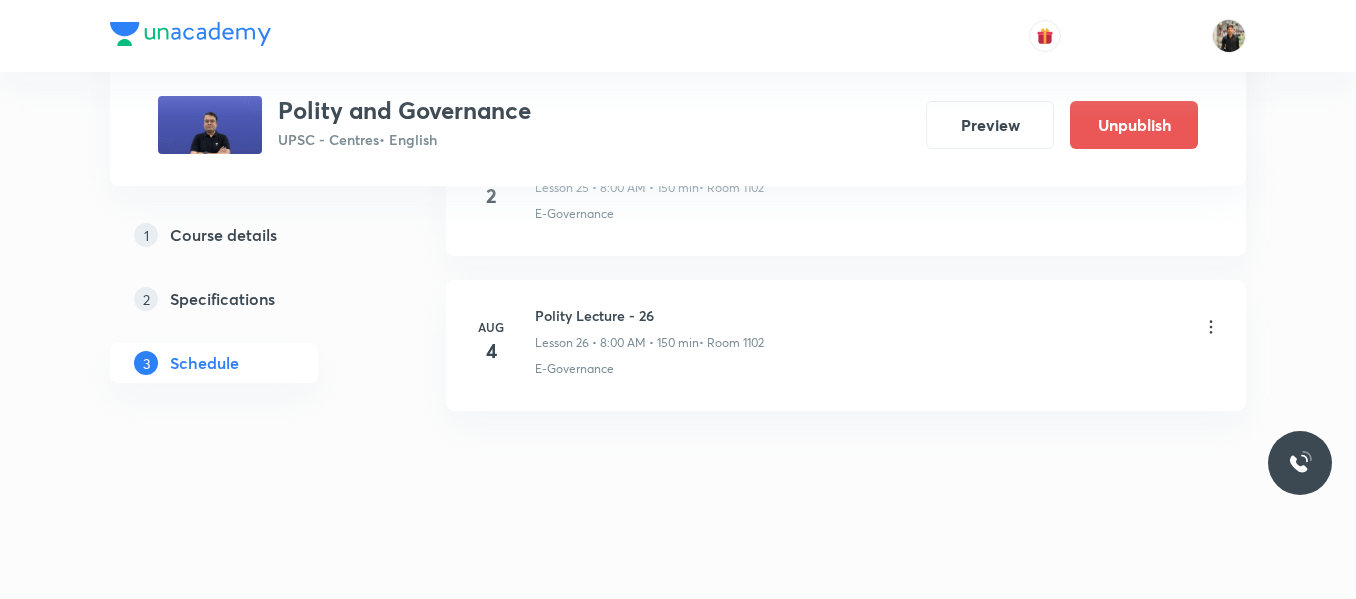 click on "Polity Lecture - 26" at bounding box center [649, 315] 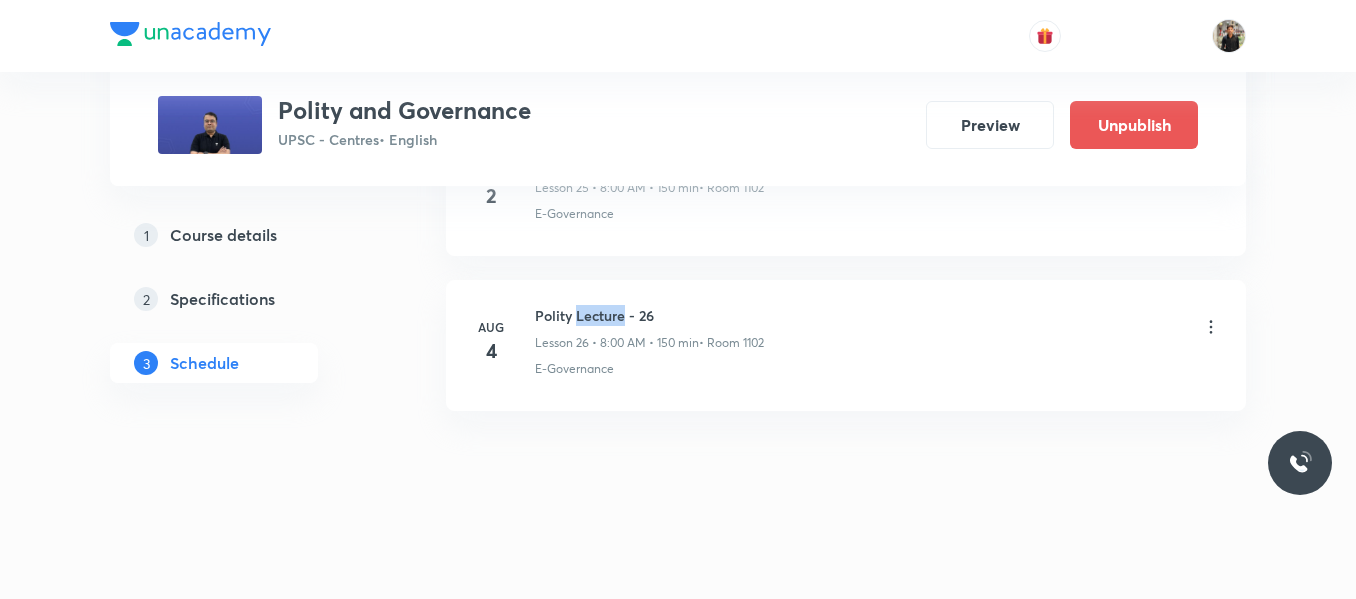 click on "Polity Lecture - 26" at bounding box center [649, 315] 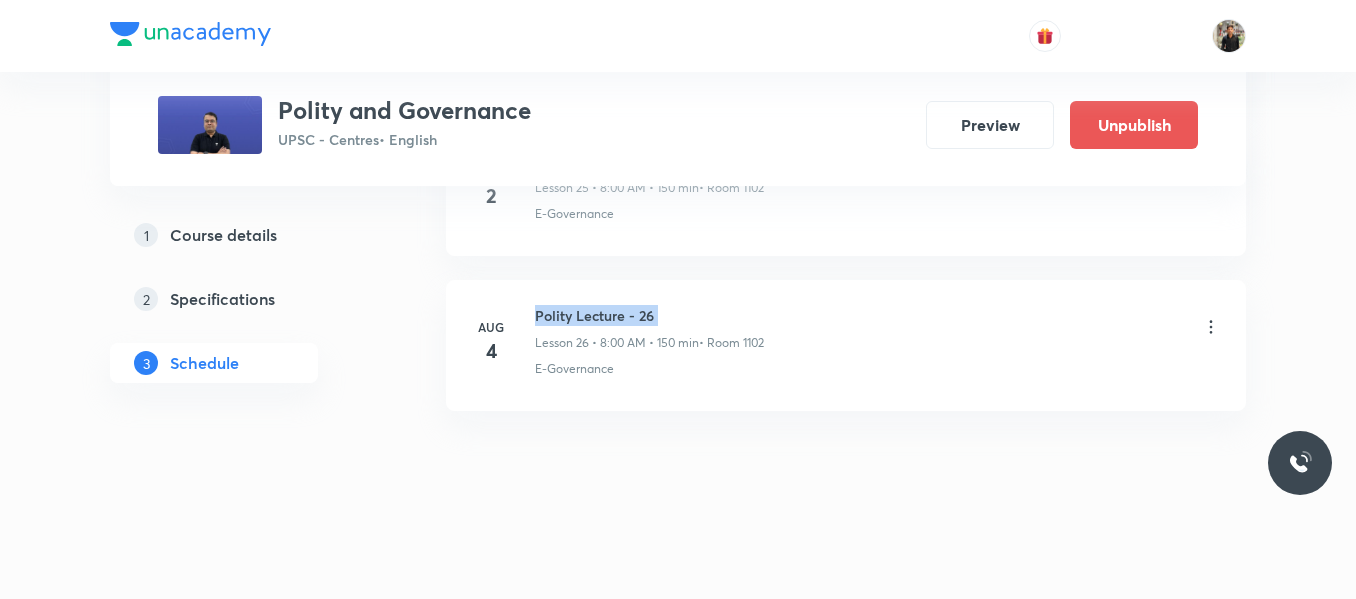 click on "Polity Lecture - 26" at bounding box center [649, 315] 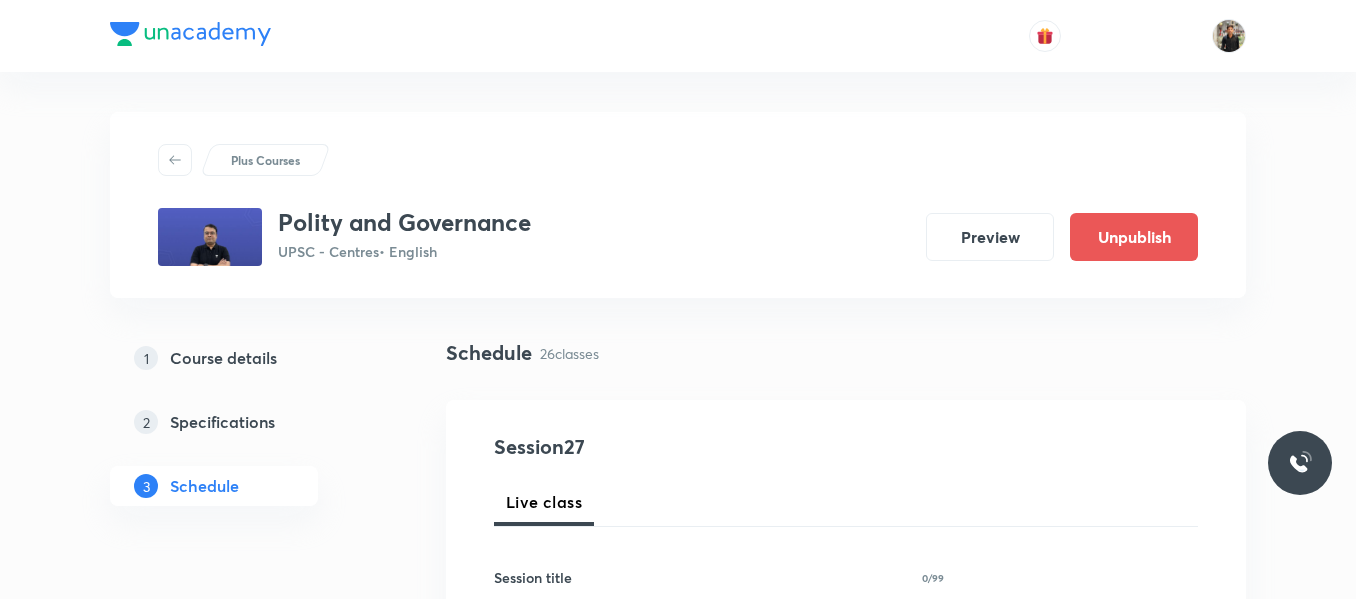 scroll, scrollTop: 243, scrollLeft: 0, axis: vertical 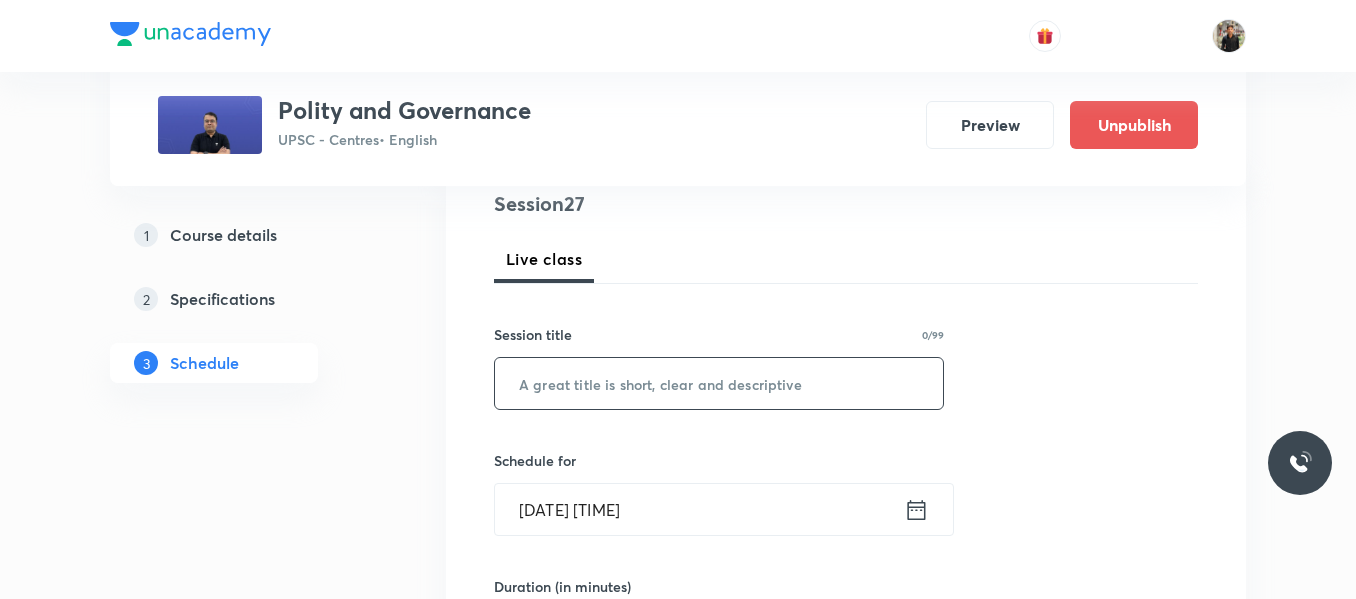 click at bounding box center (719, 383) 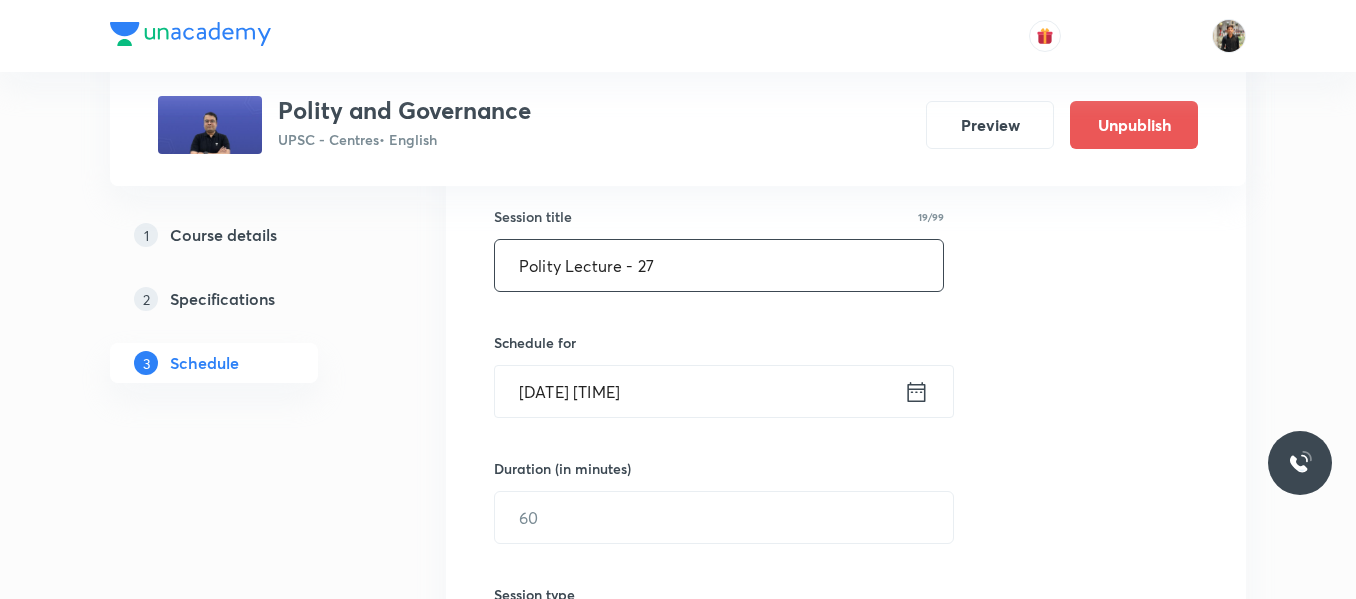 scroll, scrollTop: 367, scrollLeft: 0, axis: vertical 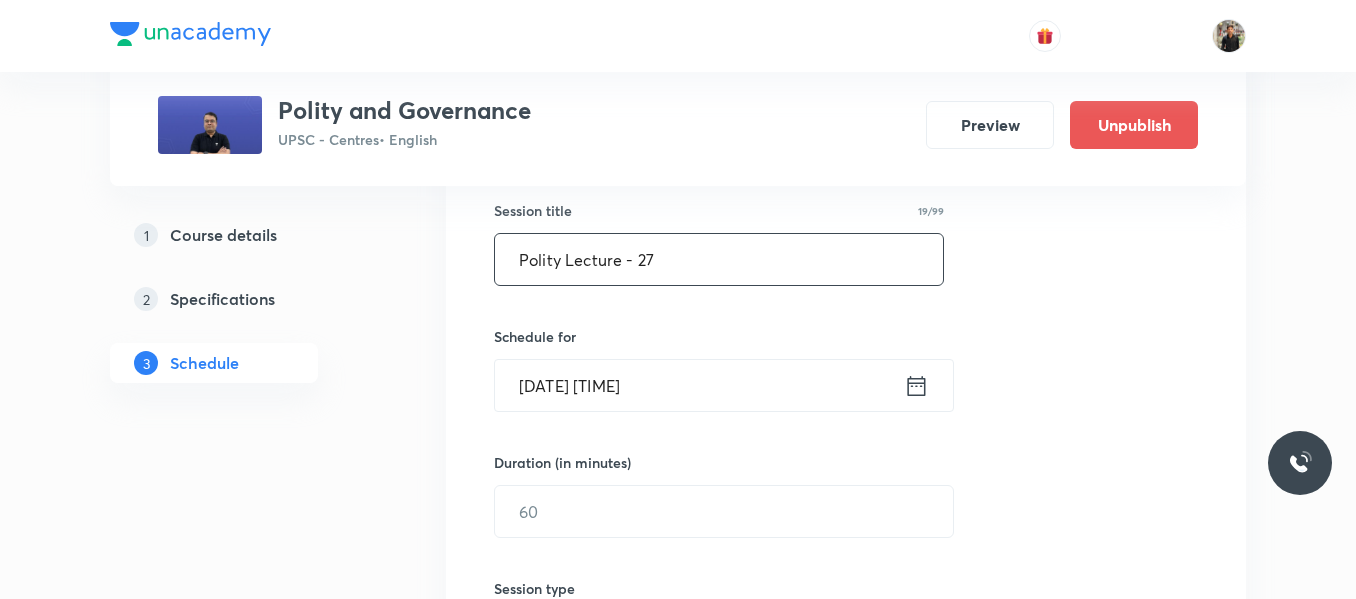 type on "Polity Lecture - 27" 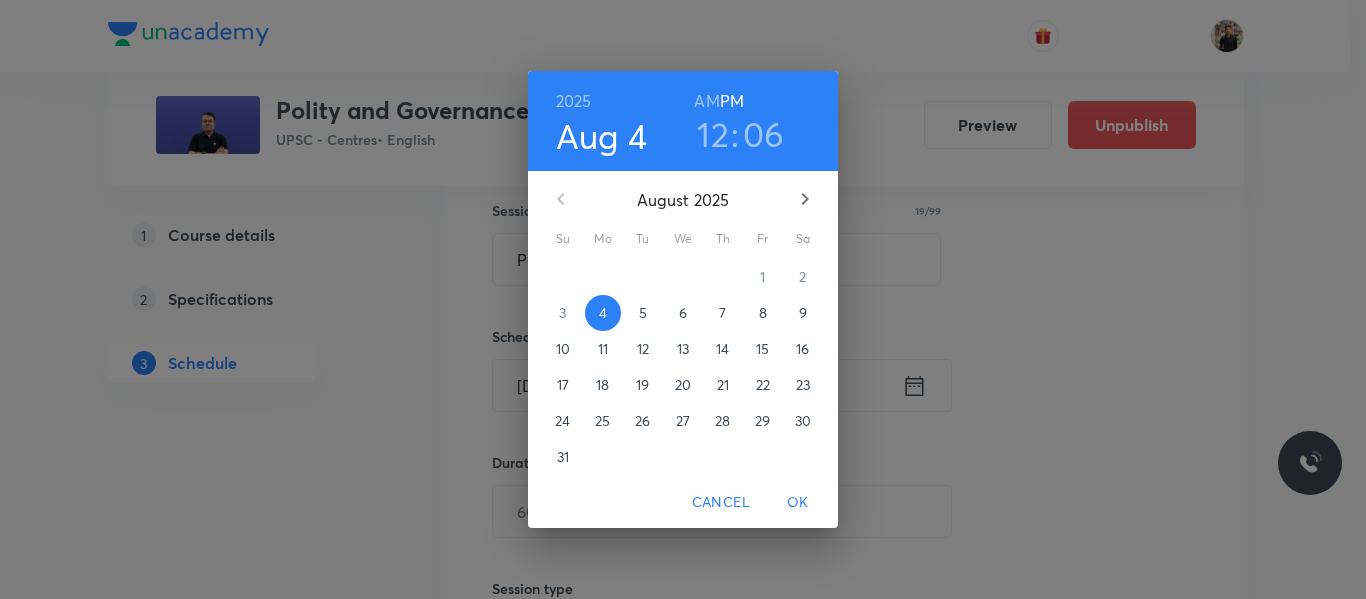 click on "5" at bounding box center [643, 313] 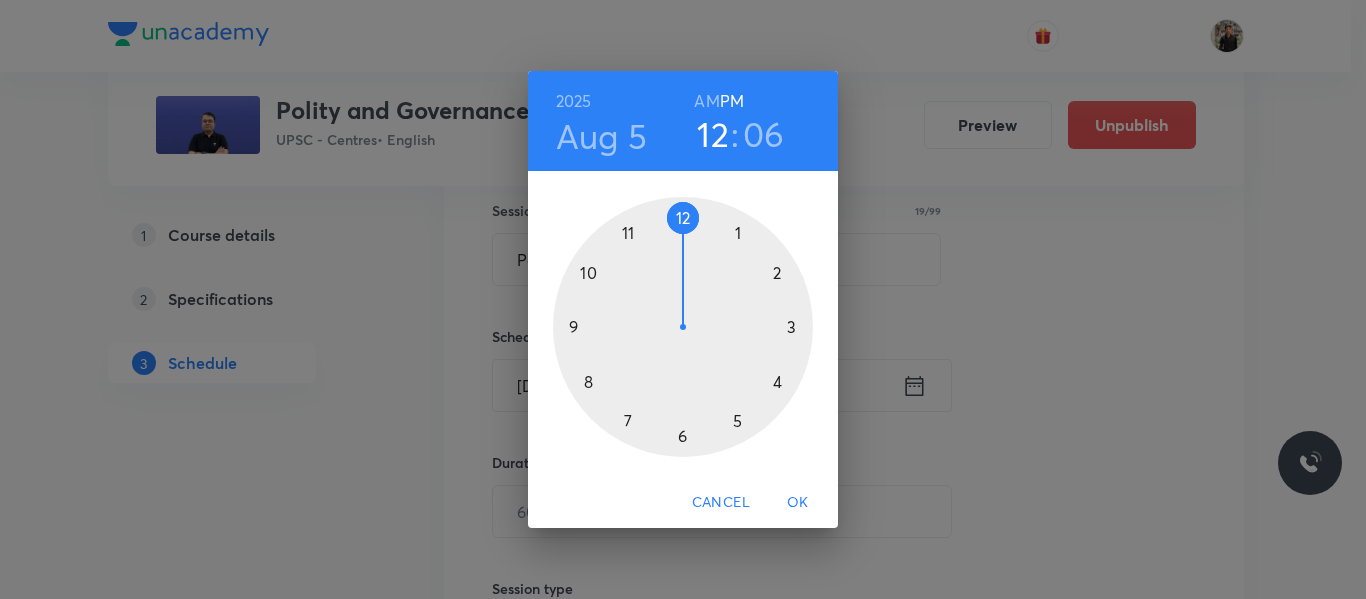 click at bounding box center (683, 327) 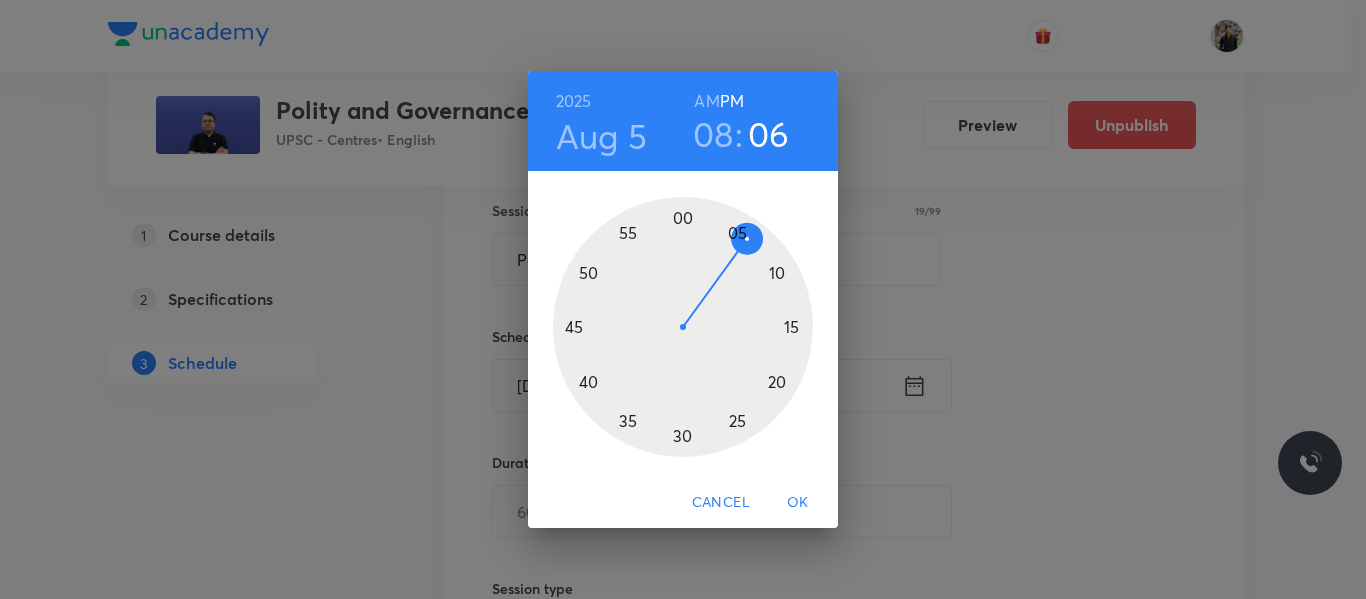 click on "AM" at bounding box center [706, 101] 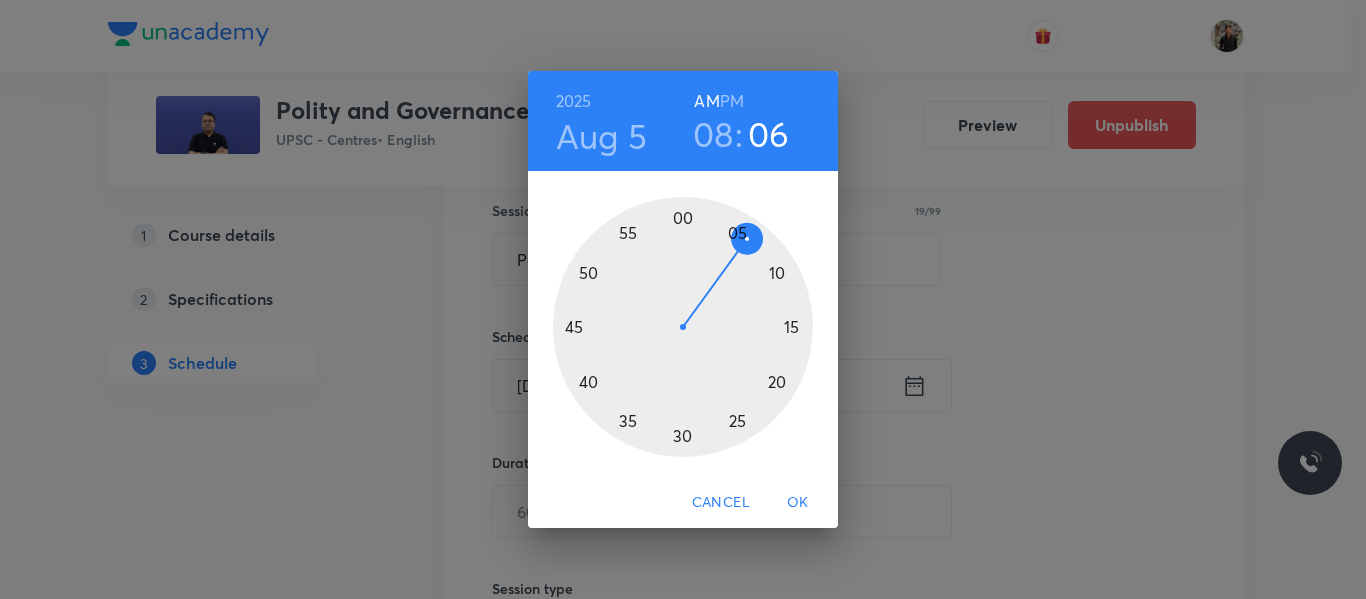 click at bounding box center [683, 327] 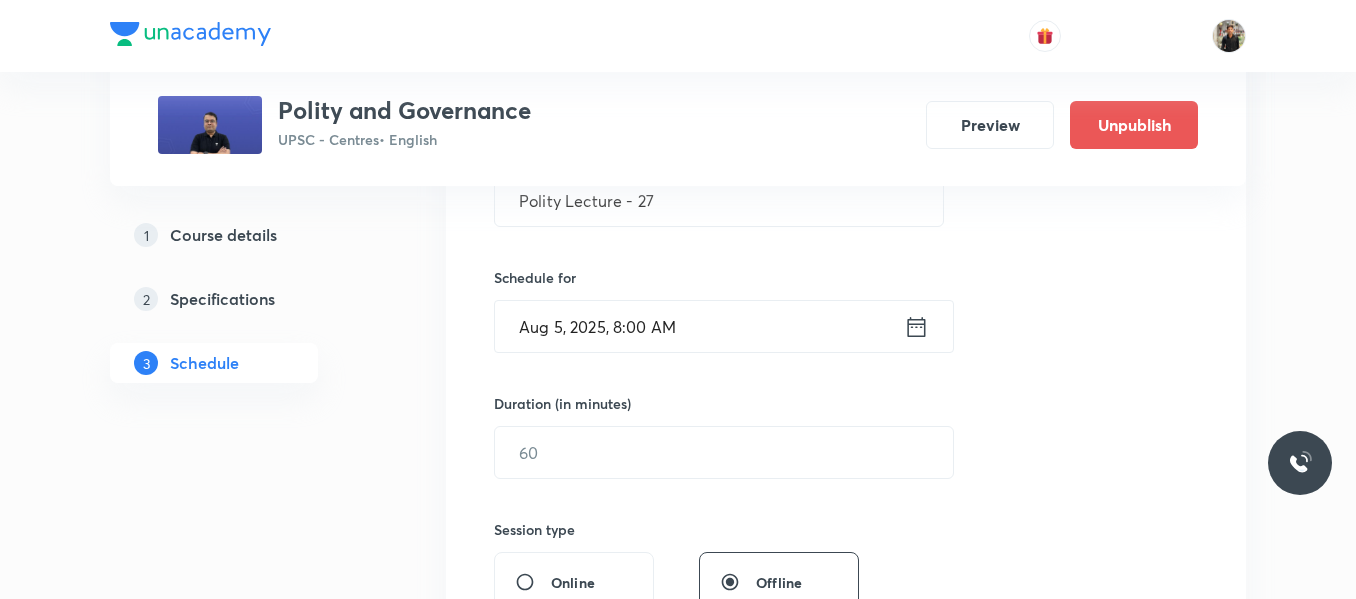 scroll, scrollTop: 427, scrollLeft: 0, axis: vertical 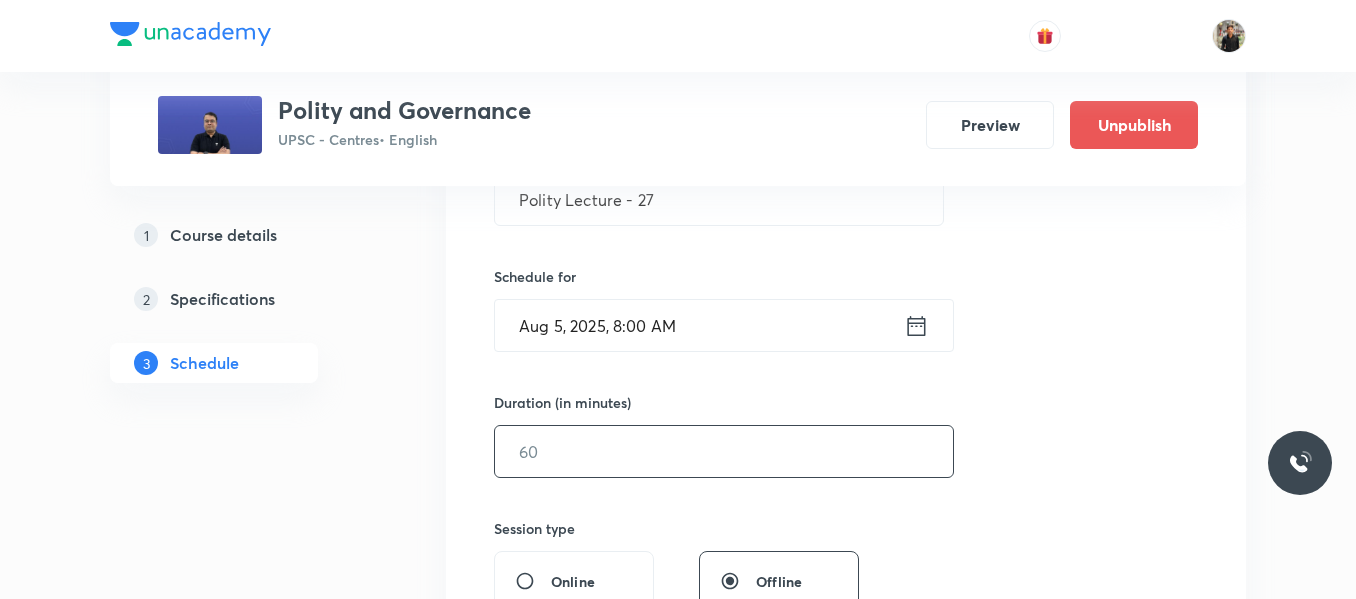 click on "​" at bounding box center [724, 451] 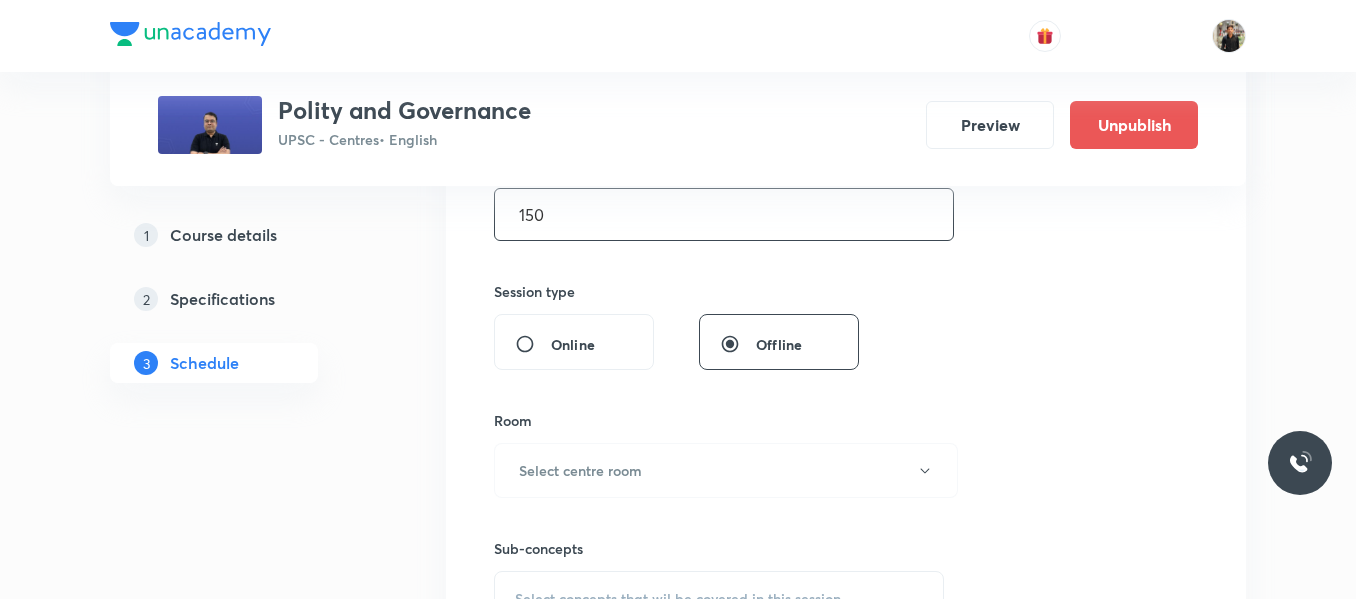 scroll, scrollTop: 690, scrollLeft: 0, axis: vertical 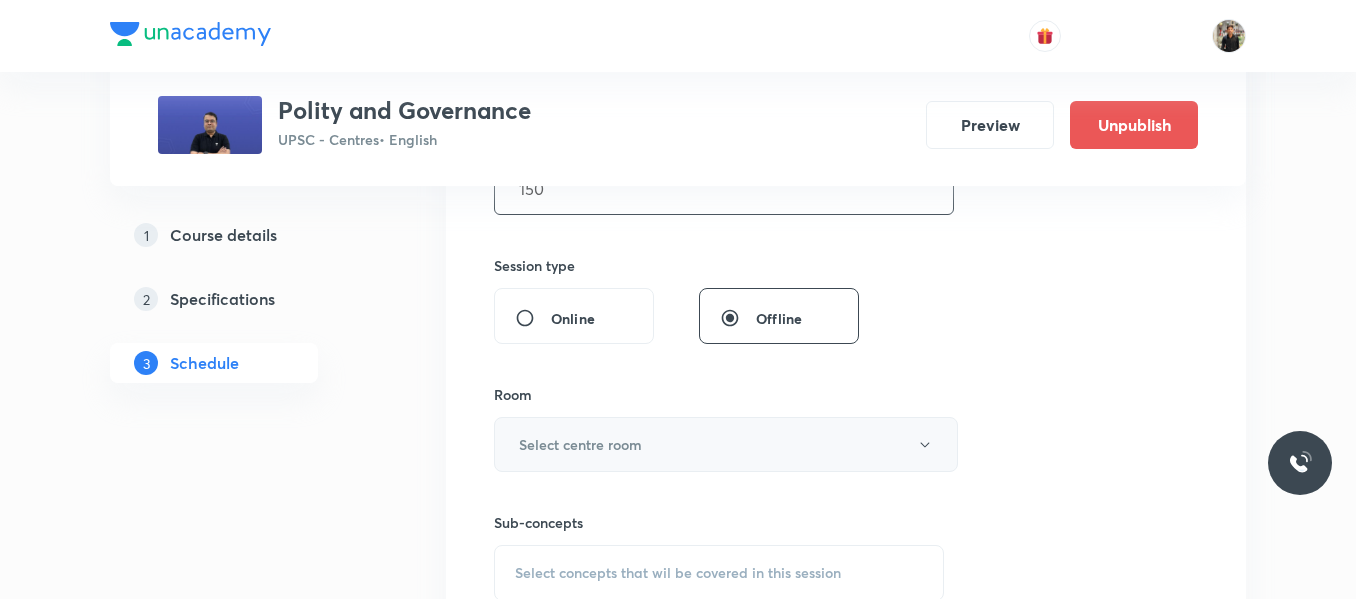 type on "150" 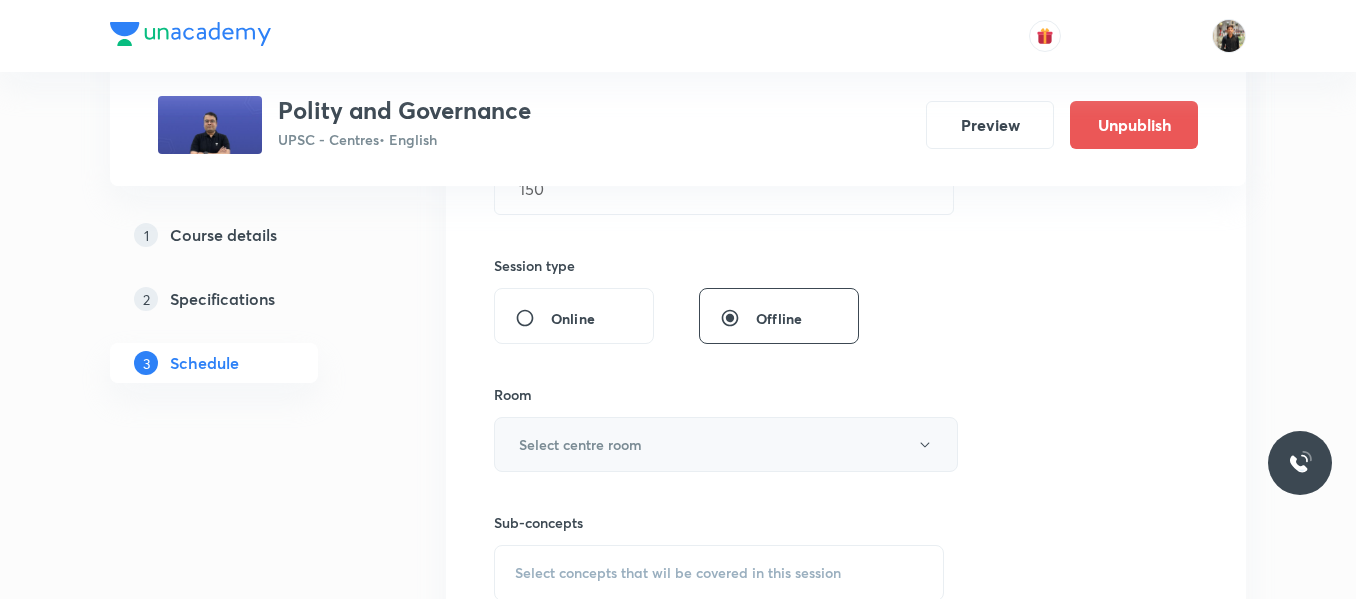 click on "Select centre room" at bounding box center (726, 444) 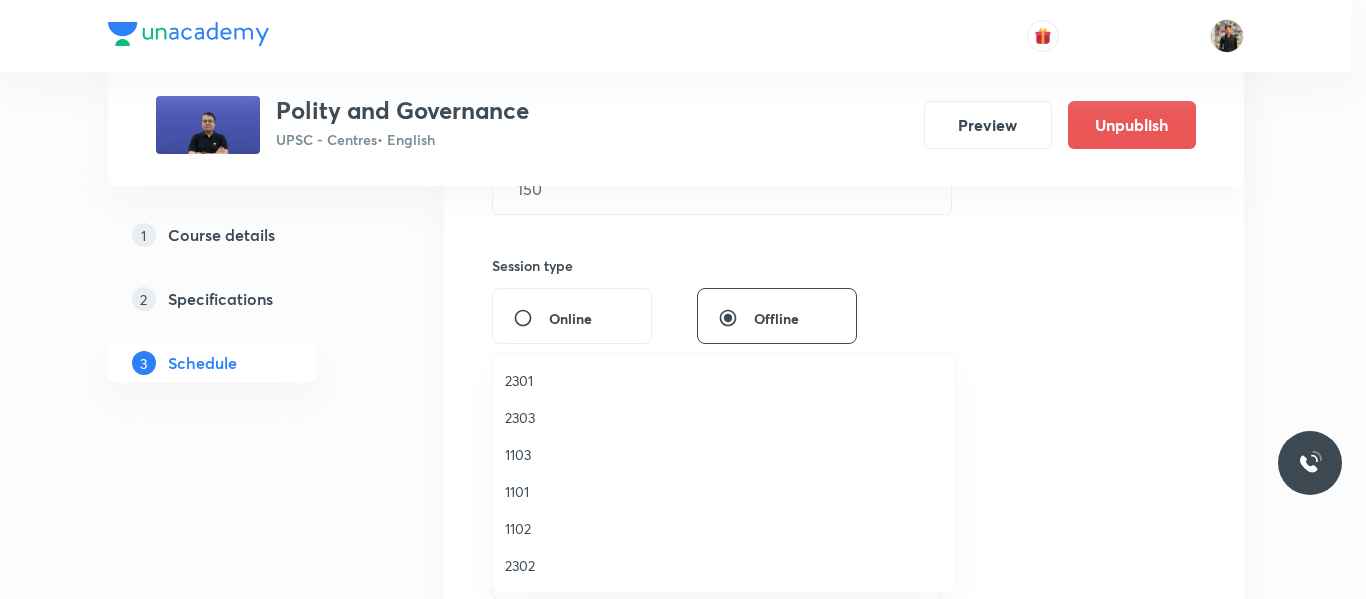 click on "1102" at bounding box center (724, 528) 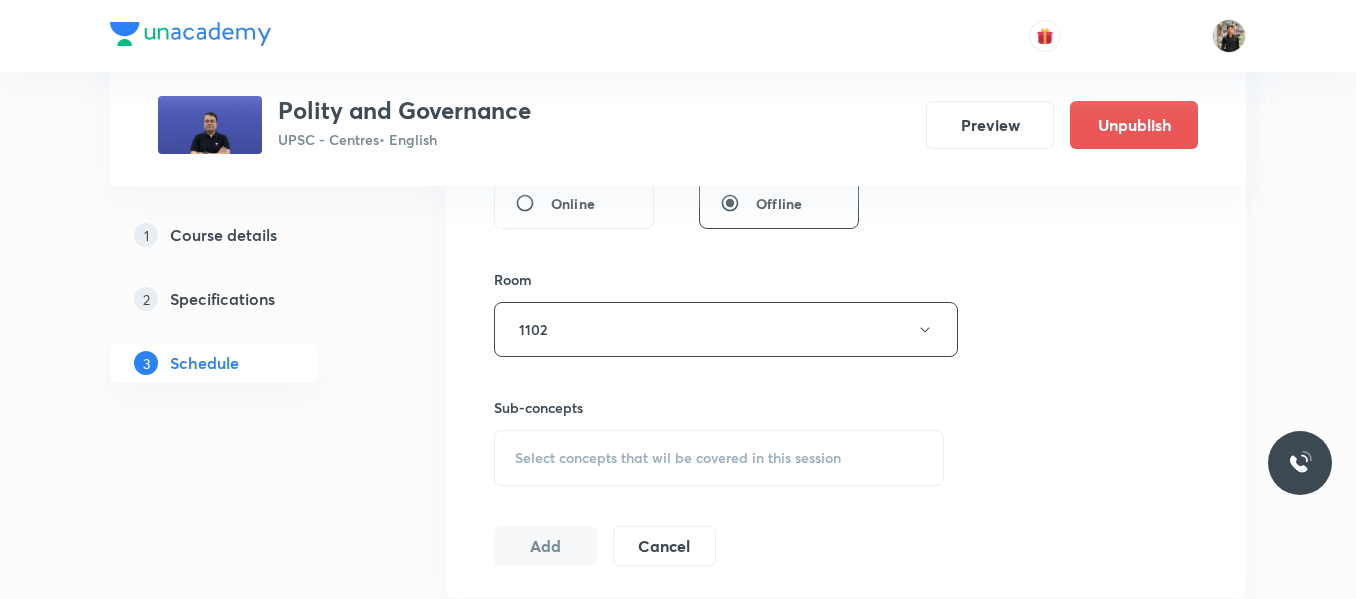 scroll, scrollTop: 816, scrollLeft: 0, axis: vertical 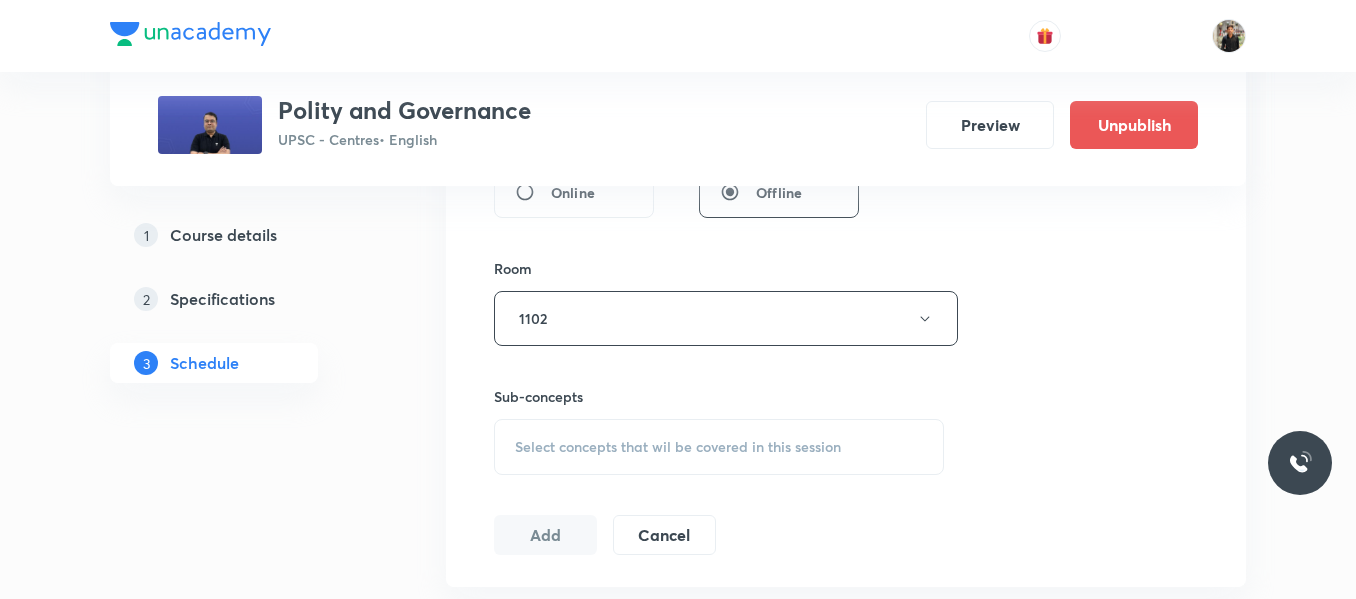 click on "Select concepts that wil be covered in this session" at bounding box center (719, 447) 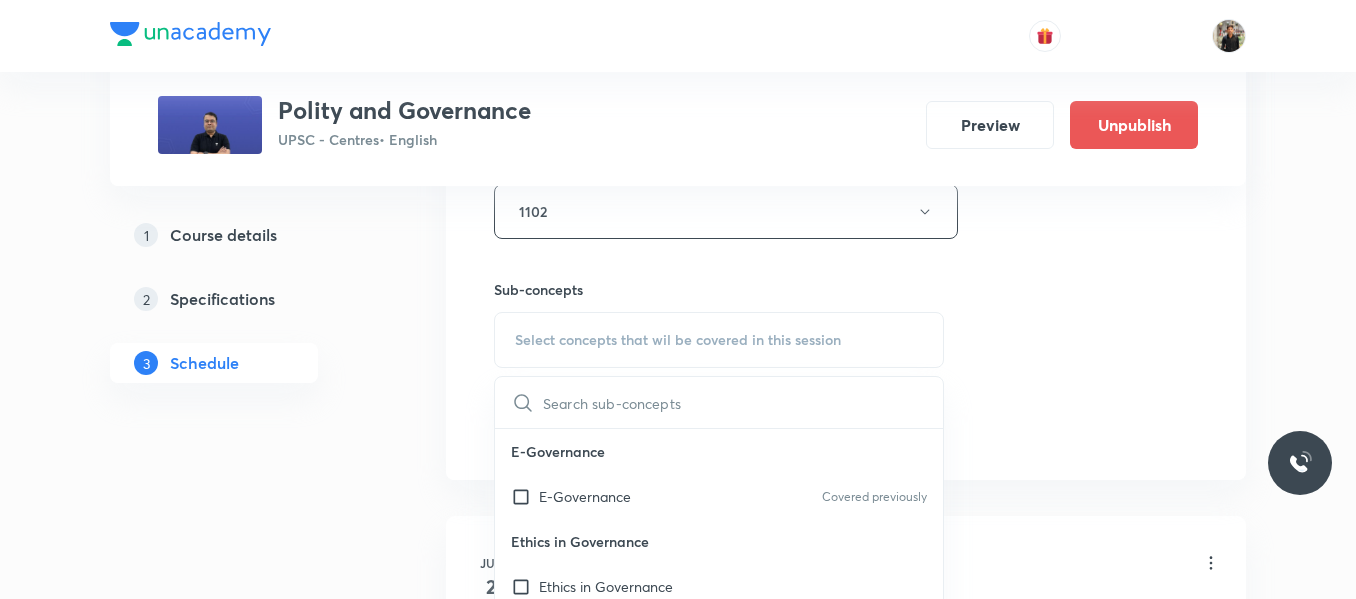 scroll, scrollTop: 978, scrollLeft: 0, axis: vertical 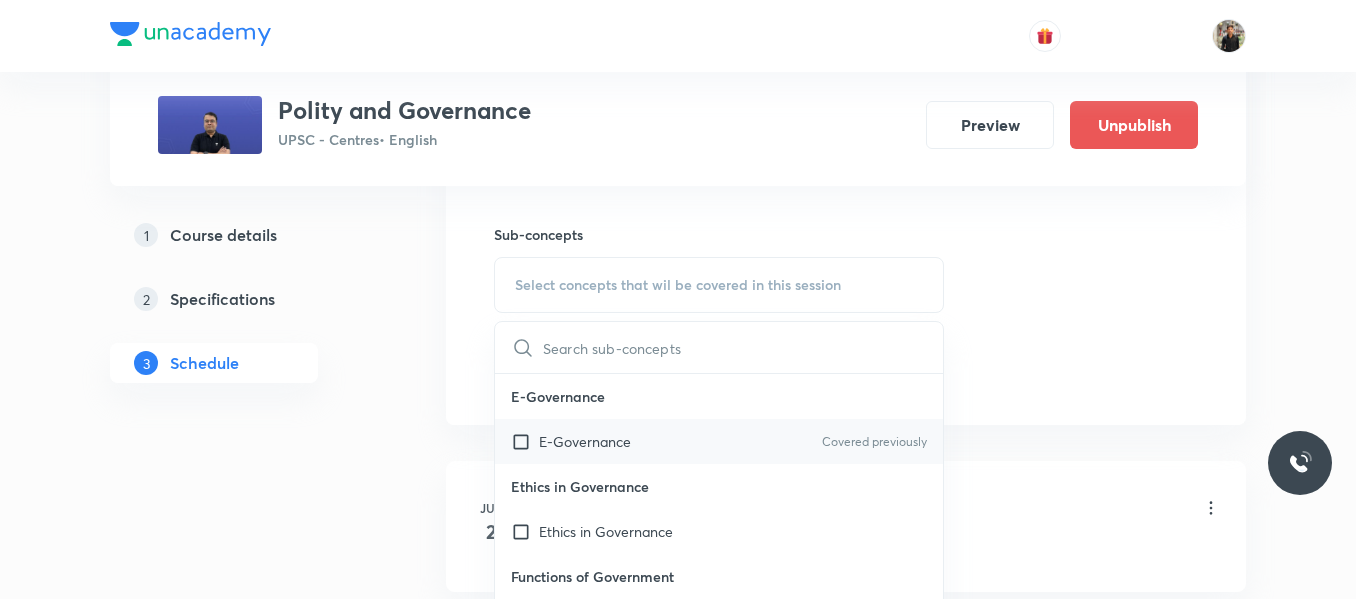click at bounding box center [525, 441] 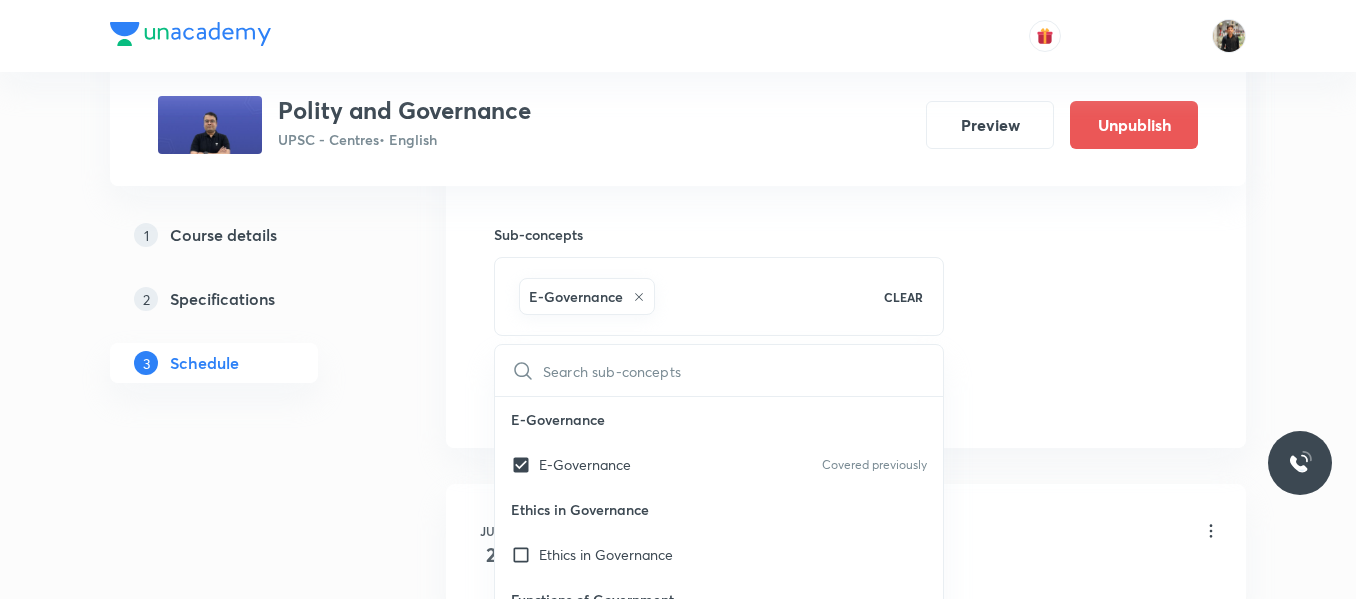 click on "Plus Courses Polity and Governance UPSC - Centres  • English Preview Unpublish 1 Course details 2 Specifications 3 Schedule Schedule 26  classes Session  27 Live class Session title 19/99 Polity Lecture - 27 ​ Schedule for Aug 5, 2025, 8:00 AM ​ Duration (in minutes) 150 ​   Session type Online Offline Room 1102 Sub-concepts E-Governance CLEAR ​ E-Governance E-Governance Covered previously Ethics in Governance Ethics in Governance Functions of Government Functions of Government Good Governance & Citizen Centric Governance Good Governance & Citizen Centric Governance Issues in Organizational Structure of GOI Issues in Organizational Structure of GOI Challenges Faced by NGOs in India Challenges Faced by NGOs in India Changing Pattern of Pressure Group Politics in India Changing Pattern of Pressure Group Politics in India Issue of Fund Mismanagement Issue of Fund Mismanagement Issues Related to Microfinance Institutions Issues Related to Microfinance Institutions Role of Foreign Aid in Development Add" at bounding box center [678, 1888] 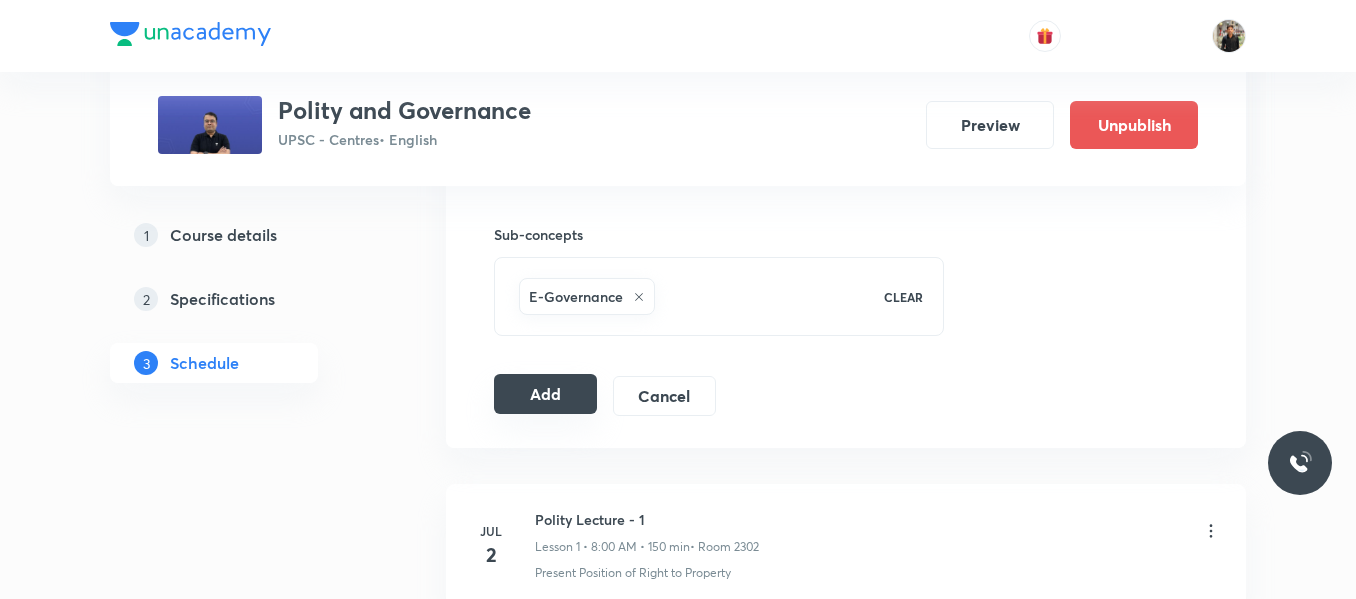 click on "Add" at bounding box center [545, 394] 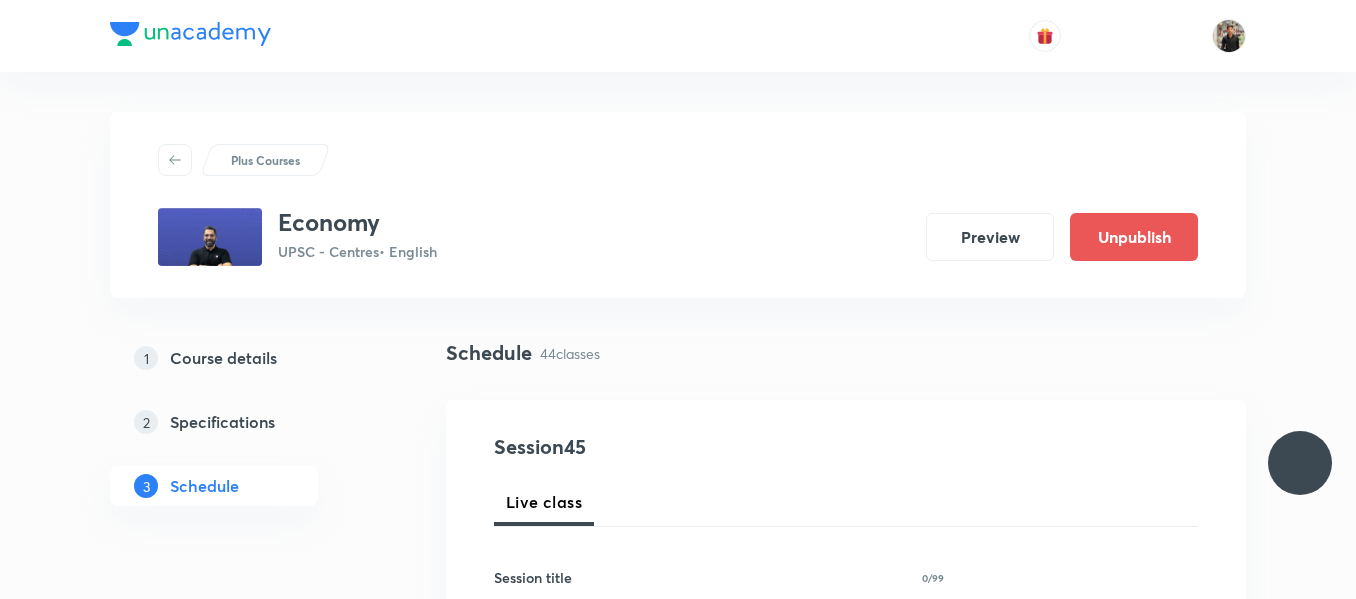 scroll, scrollTop: 7692, scrollLeft: 0, axis: vertical 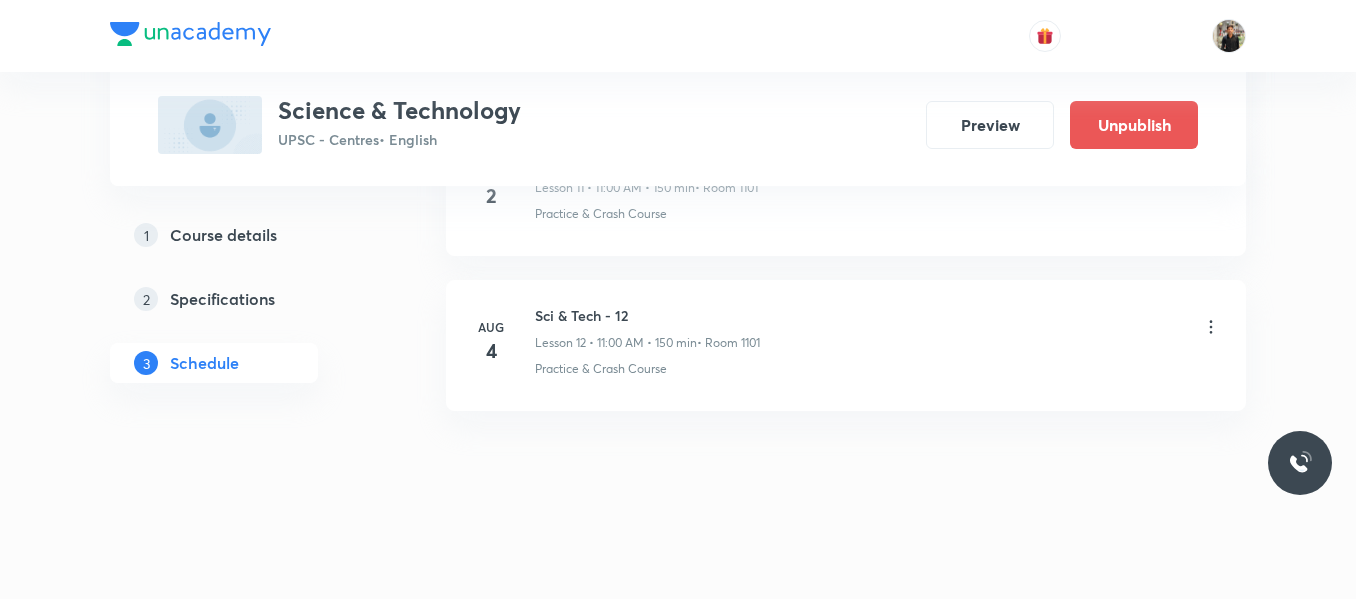 click on "Sci & Tech - 12" at bounding box center (647, 315) 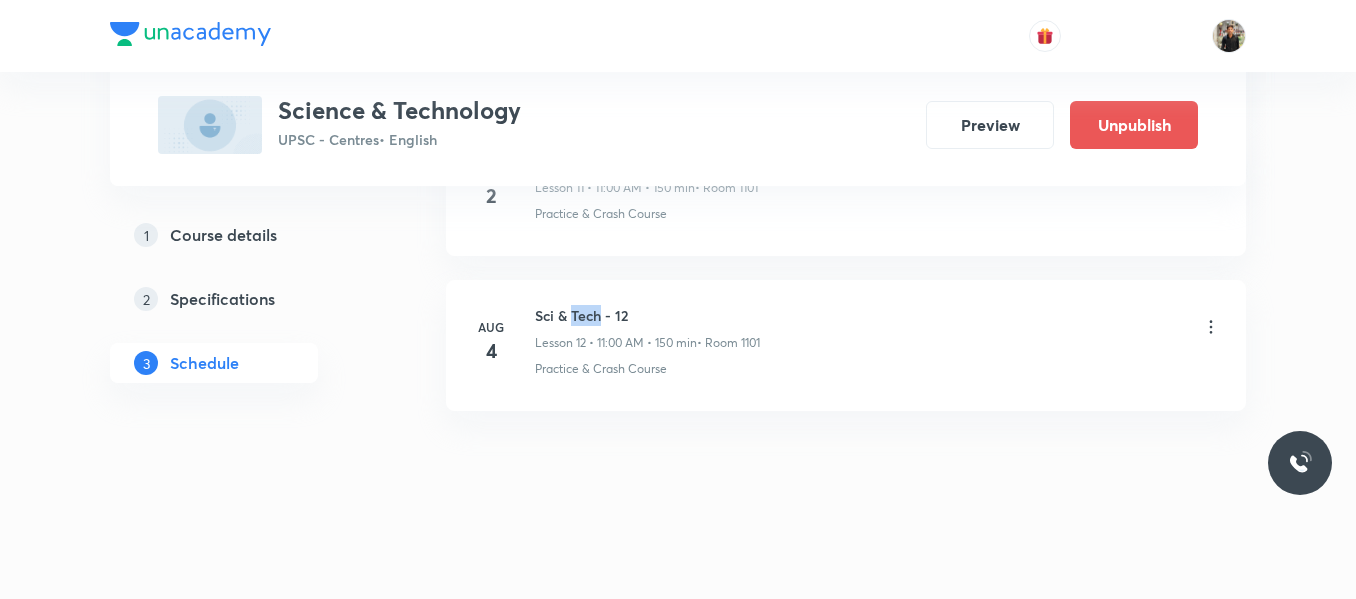 click on "Sci & Tech - 12" at bounding box center [647, 315] 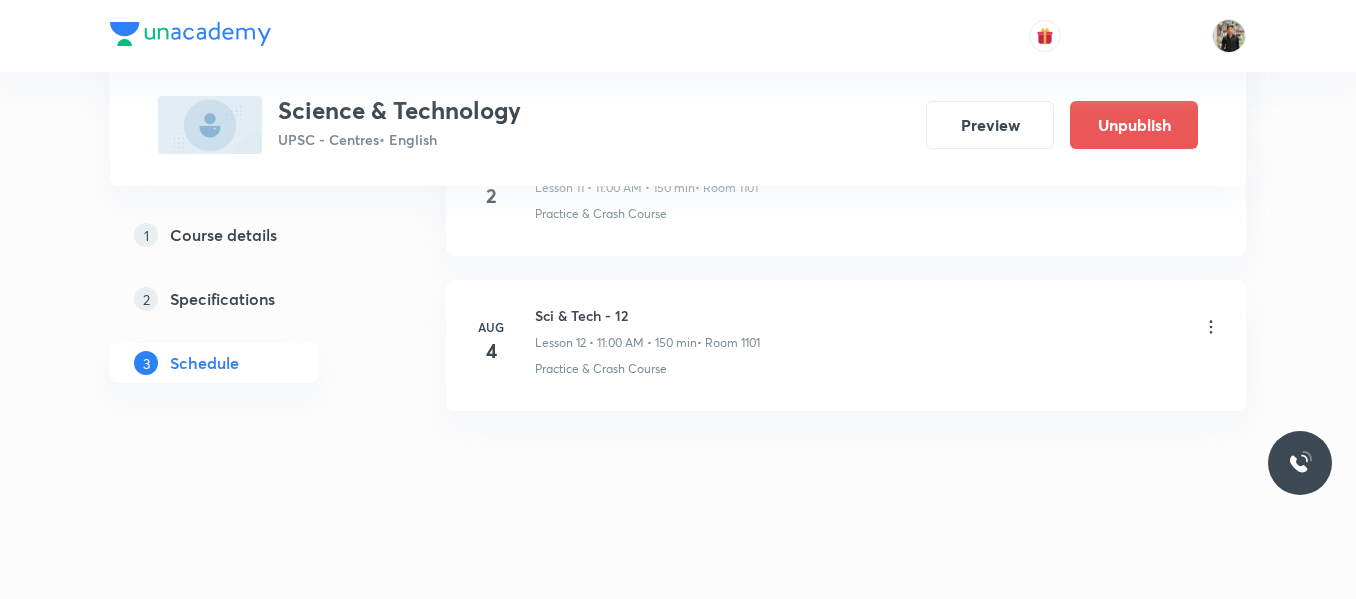 click on "[MONTH] [DAY] Sci & Tech - 1 Lesson 1 • [TIME] • 150 min  • Room [NUMBER] Cryogenic Rockets [MONTH] [DAY] Sci & Tech - 2 Lesson 2 • [TIME] • 150 min  • Room [NUMBER] Practice & Crash Course [MONTH] [DAY] Sci & Tech - 3 Lesson 3 • [TIME] • 150 min  • Room [NUMBER] Practice & Crash Course [MONTH] [DAY] Sci & Tech - 4 Lesson 4 • [TIME] • 150 min  • Room [NUMBER] Practice & Crash Course [MONTH] [DAY] Sci & Tech - 5 Lesson 5 • [TIME] • 150 min  • Room [NUMBER] Practice & Crash Course [MONTH] [DAY] Sci & Tech - 6 Lesson 6 • [TIME] • 150 min  • Room [NUMBER] Practice & Crash Course [MONTH] [DAY] Sci & Tech - 7 Lesson 7 • [TIME] • 150 min  • Room [NUMBER] Practice & Crash Course [MONTH] [DAY] Sci & Tech - 8 Lesson 8 • [TIME] • 150 min  • Room [NUMBER] Practice & Crash Course [MONTH] [DAY] Sci & Tech - 9 Lesson 9 • [TIME] • 150 min  • Room [NUMBER] Practice & Crash Course [MONTH] [DAY] Sci & Tech - 10 Lesson 10 • [TIME] • 150 min  • Room [NUMBER] Practice & Crash Course [MONTH] [DAY] Sci & Tech - 11 Lesson 11 • [TIME] • 150 min  • Room [NUMBER] Practice & Crash Course [MONTH] [DAY]" at bounding box center (846, -499) 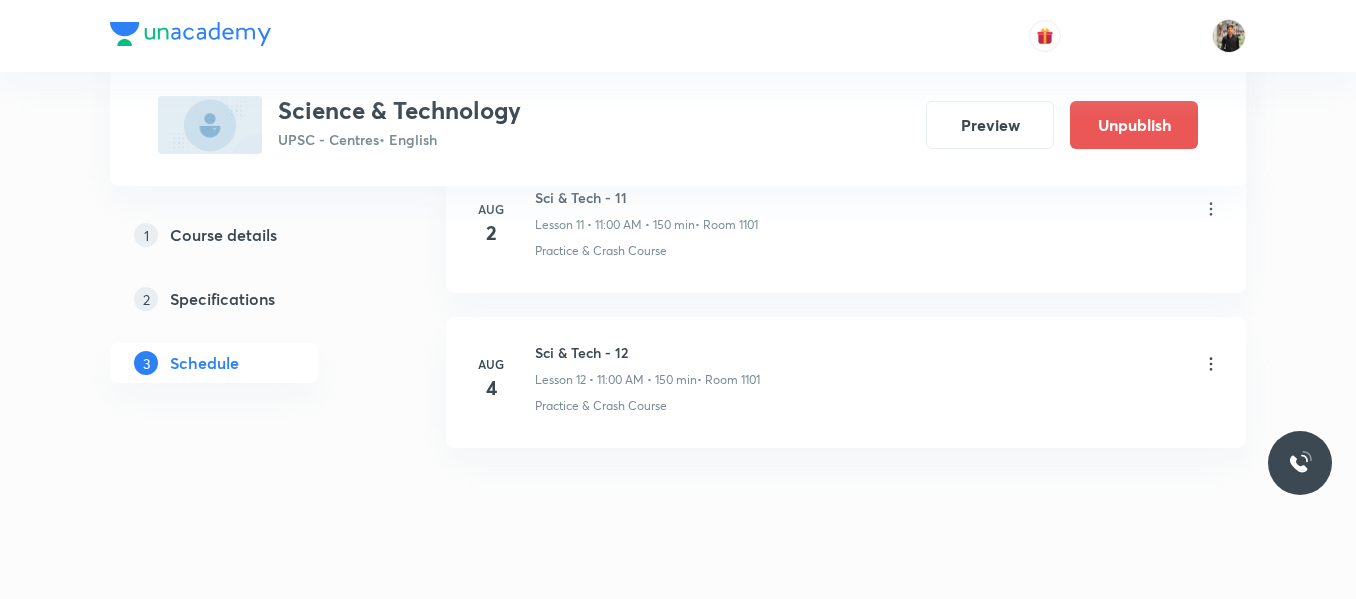 scroll, scrollTop: 2864, scrollLeft: 0, axis: vertical 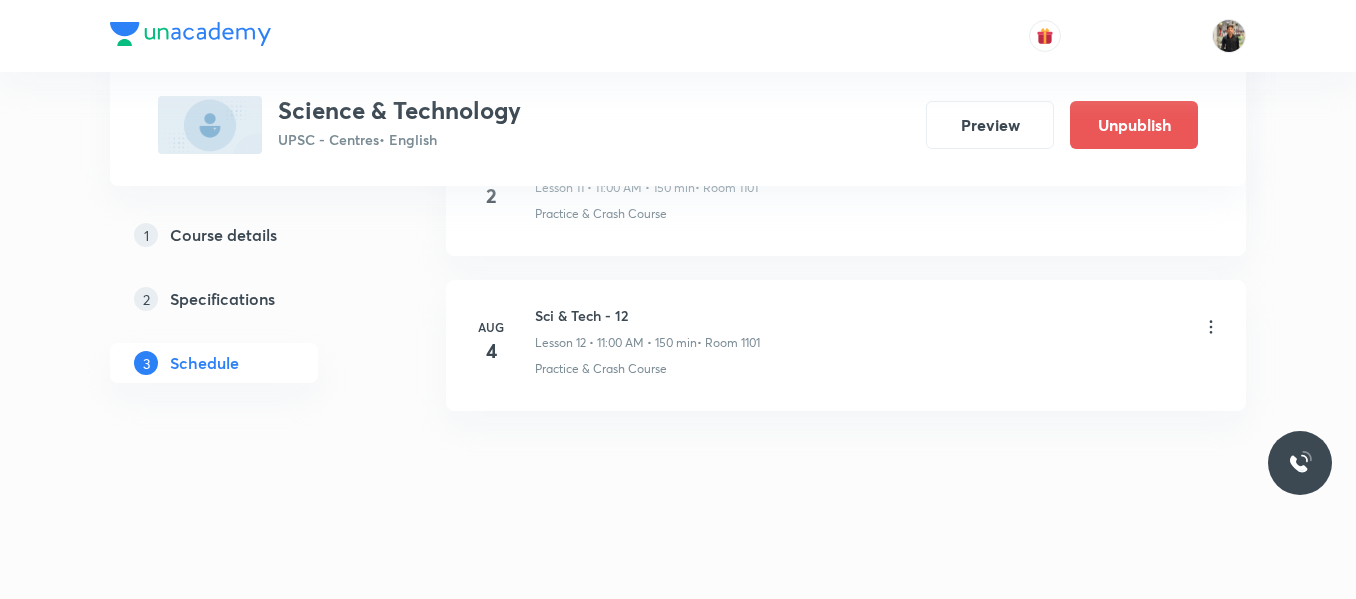 click on "Sci & Tech - 12" at bounding box center [647, 315] 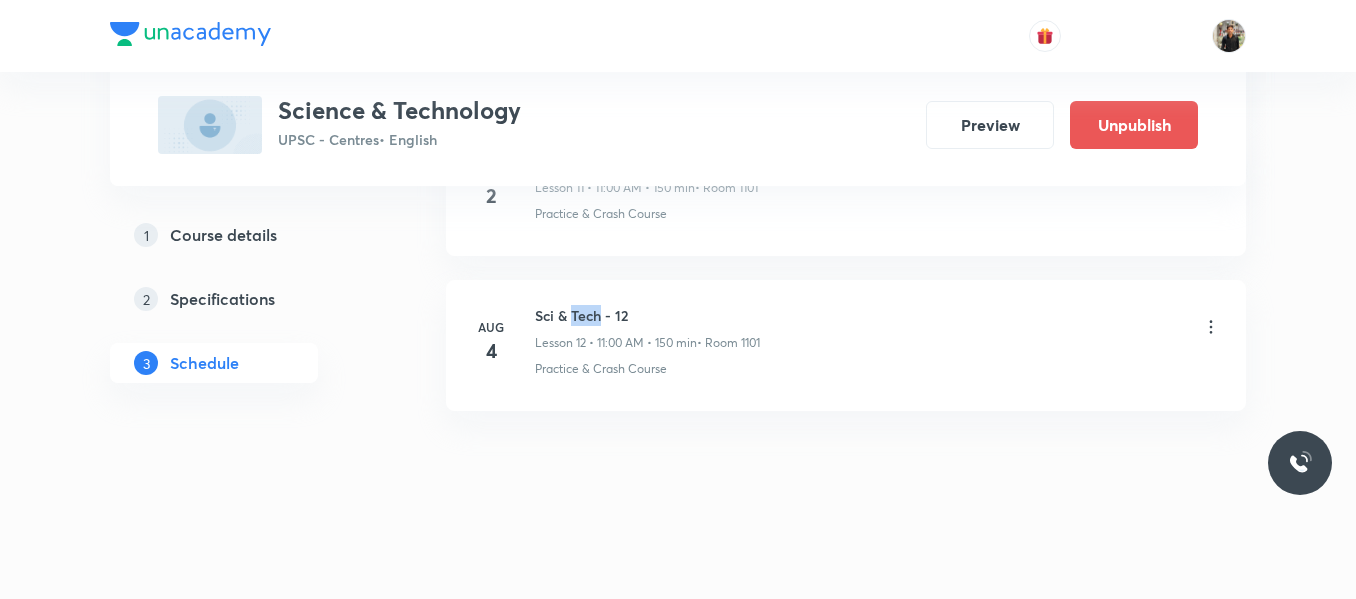 click on "Sci & Tech - 12" at bounding box center (647, 315) 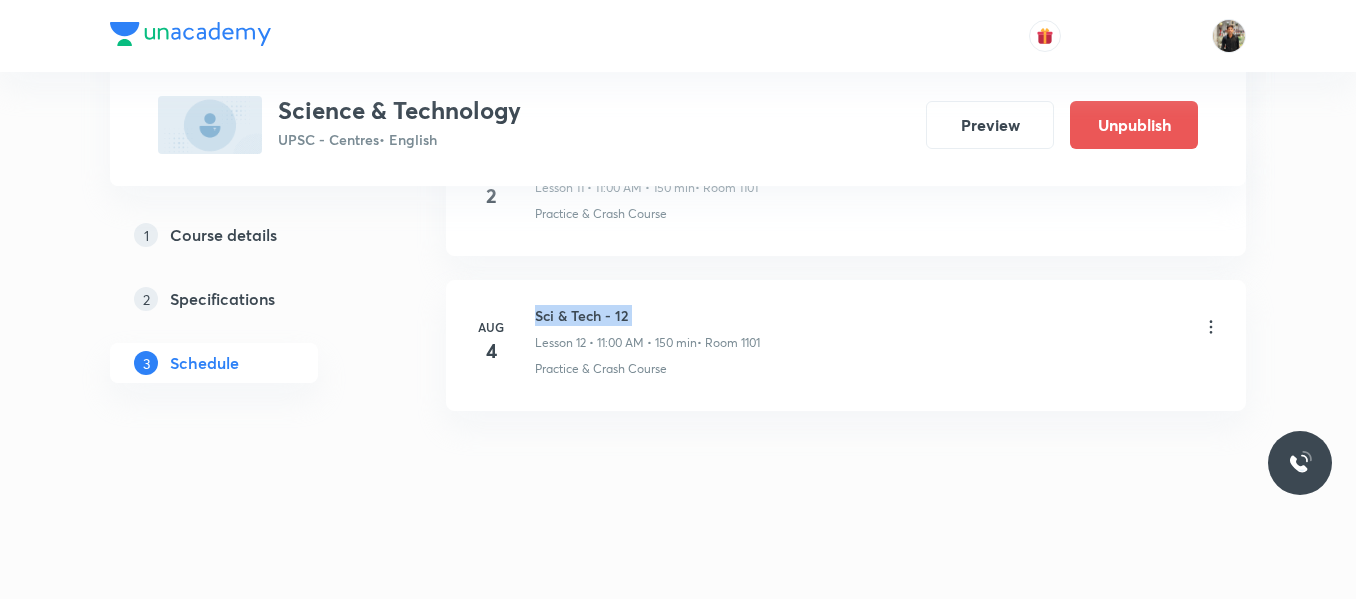 click on "Sci & Tech - 12" at bounding box center (647, 315) 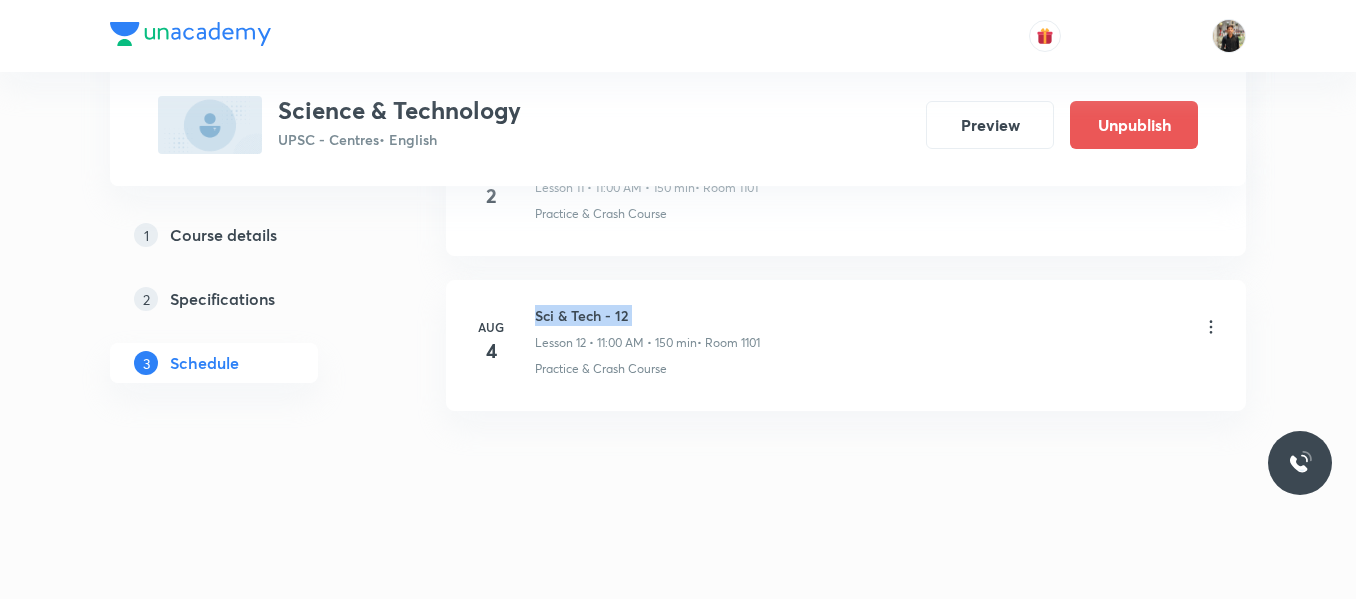 copy on "Sci & Tech - 12" 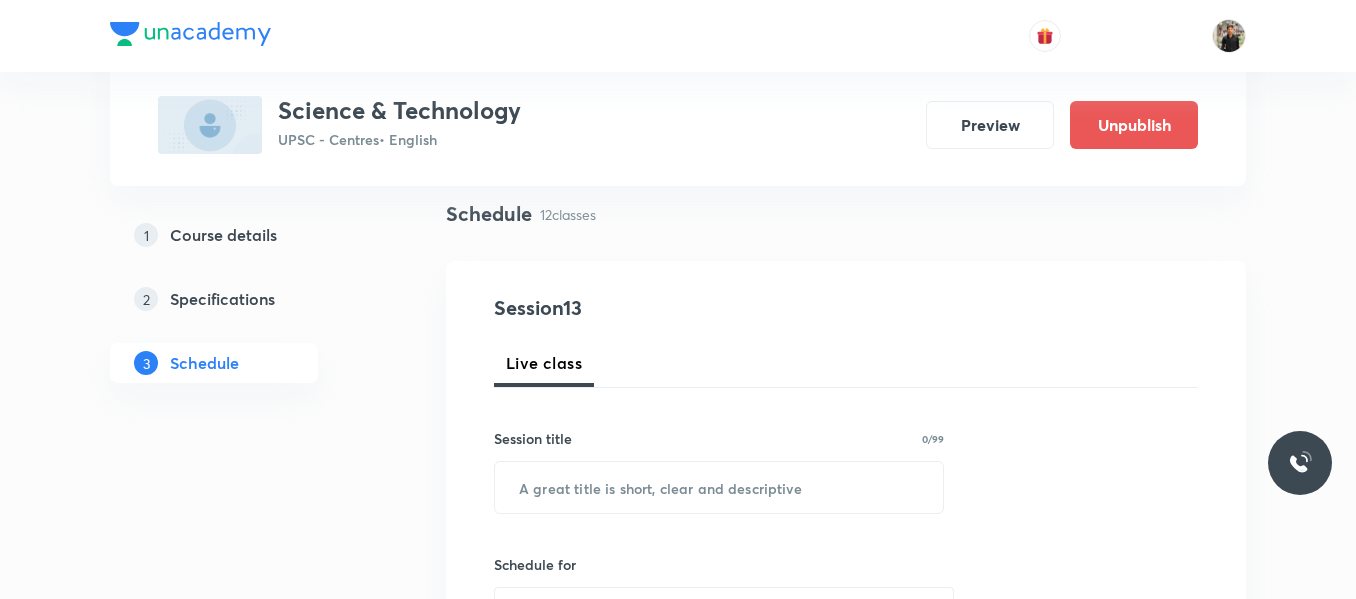 scroll, scrollTop: 142, scrollLeft: 0, axis: vertical 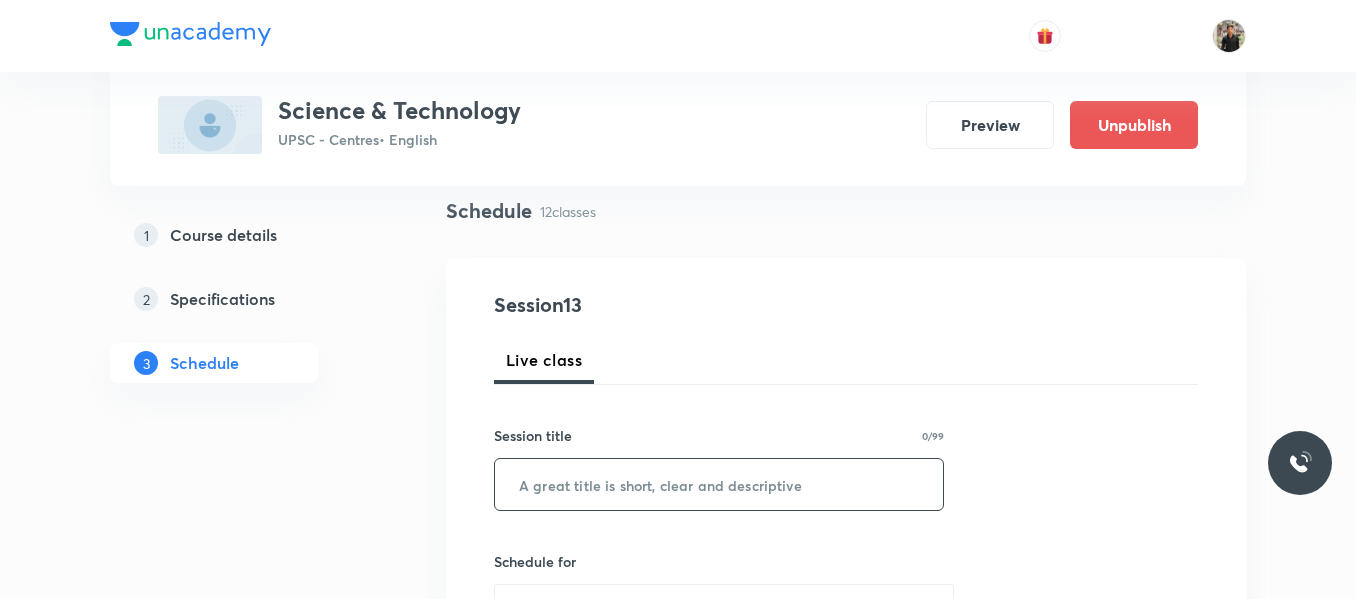 click at bounding box center (719, 484) 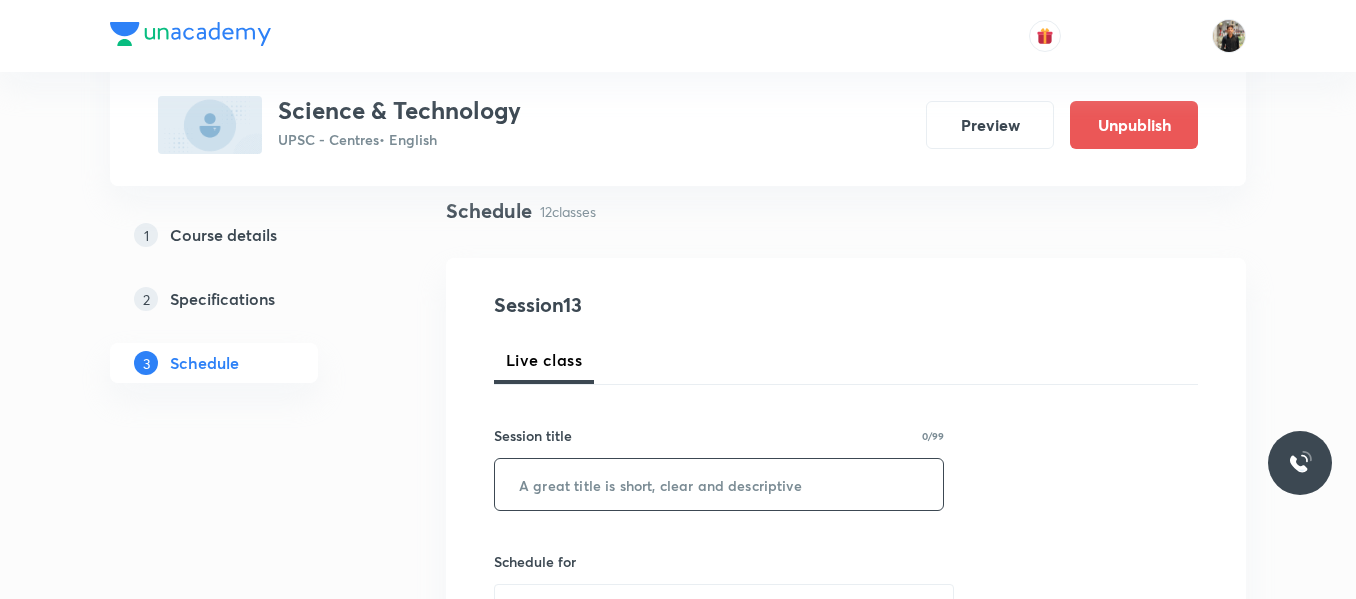 paste on "Sci & Tech - 12" 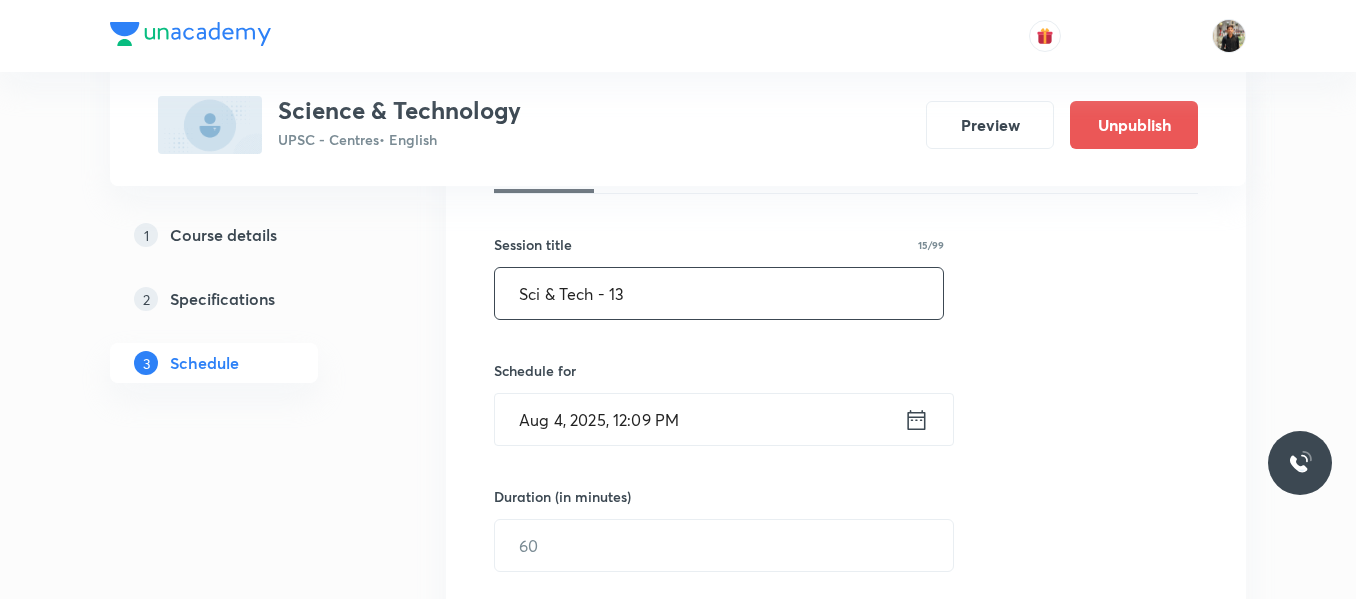 scroll, scrollTop: 334, scrollLeft: 0, axis: vertical 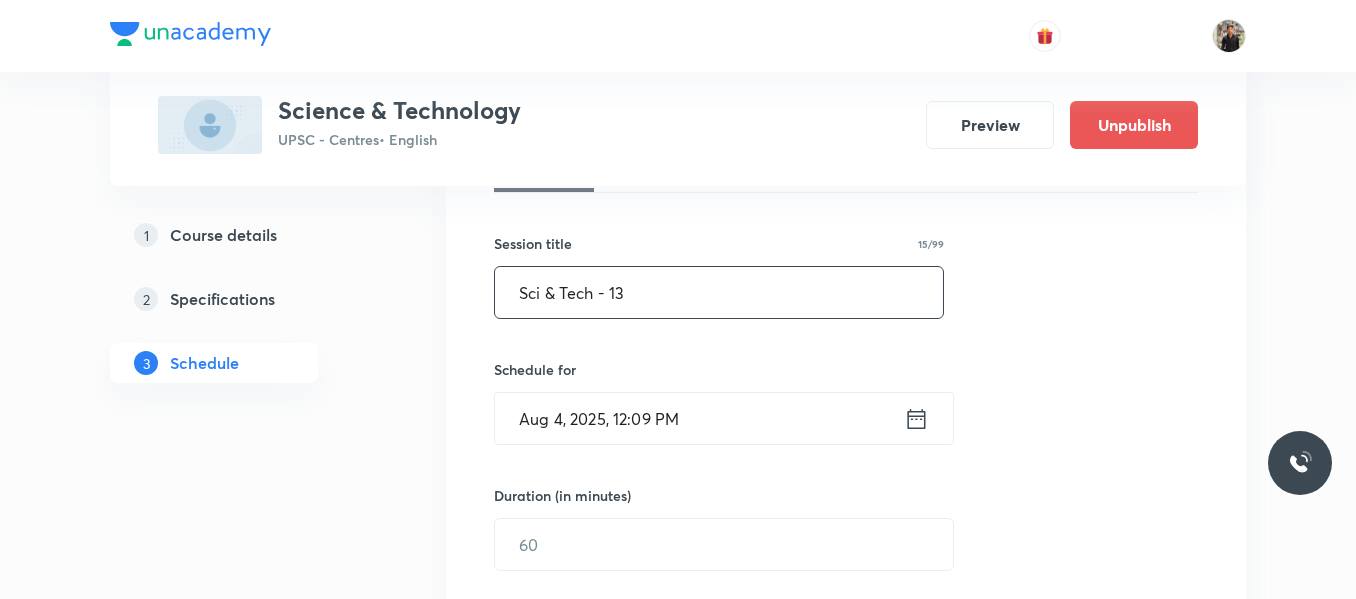 type on "Sci & Tech - 13" 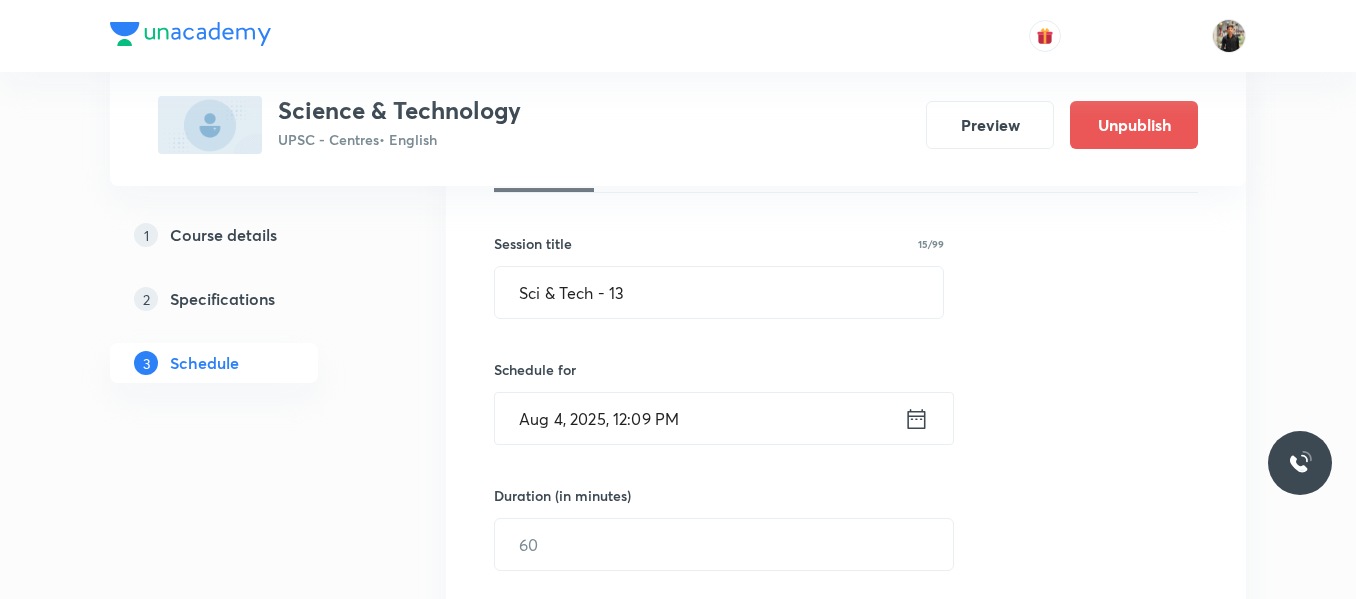 click 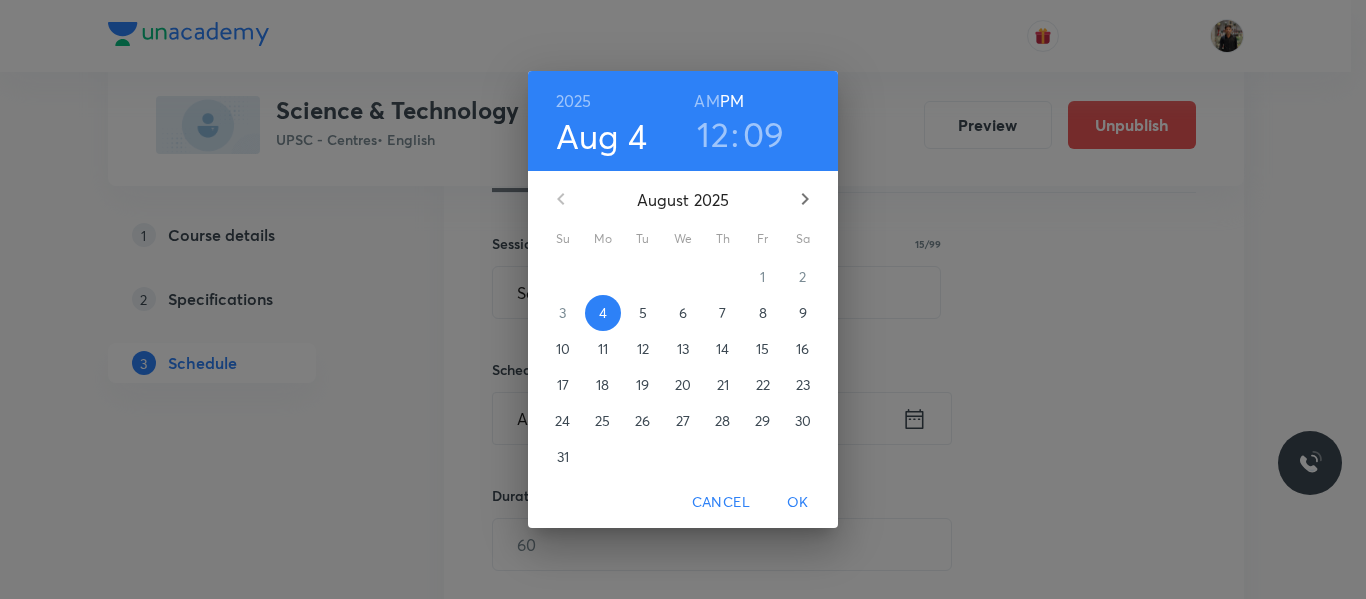 click on "5" at bounding box center [643, 313] 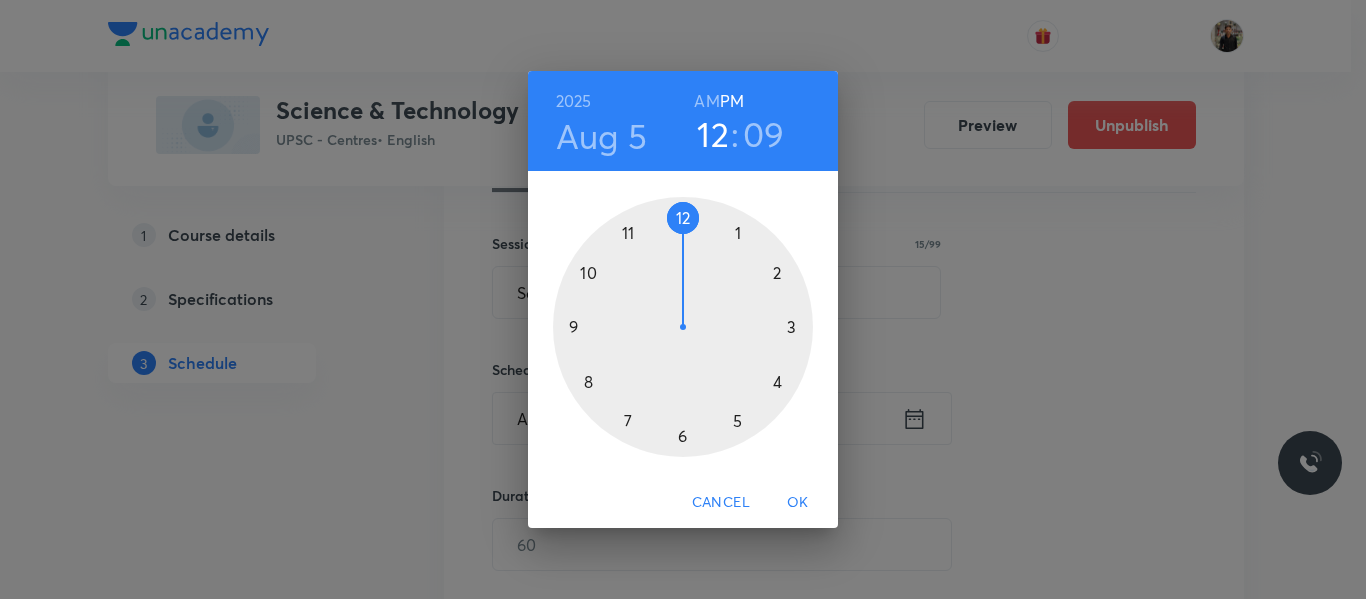 click at bounding box center [683, 327] 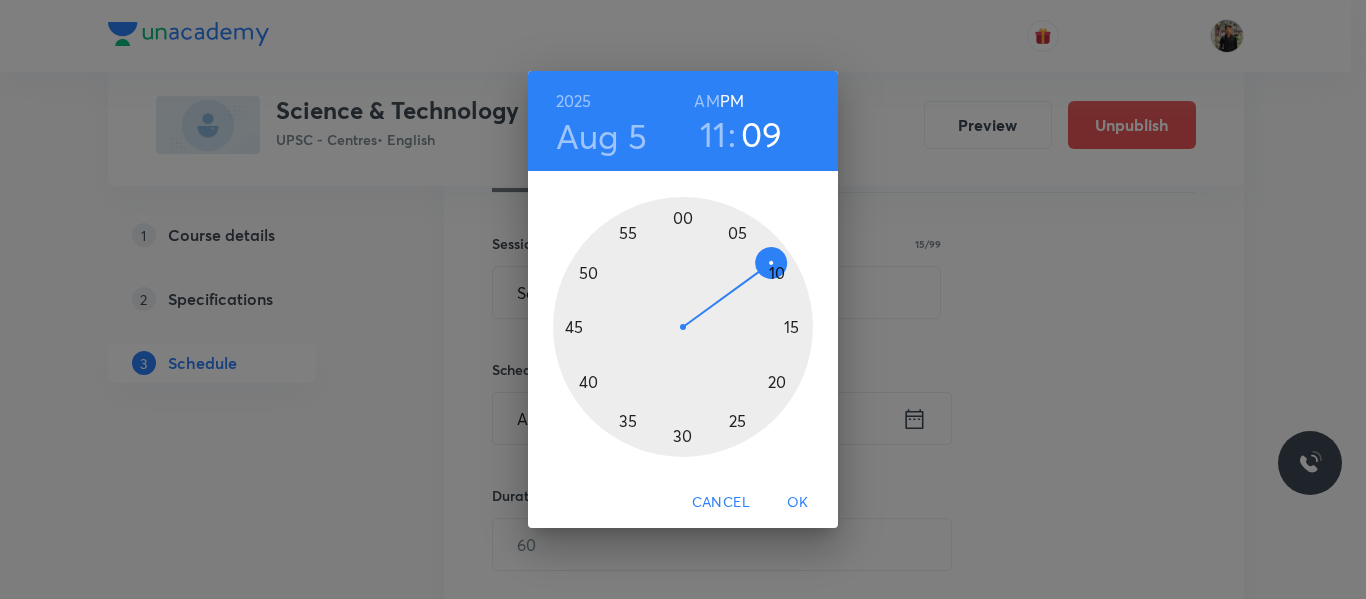 click on "AM" at bounding box center (706, 101) 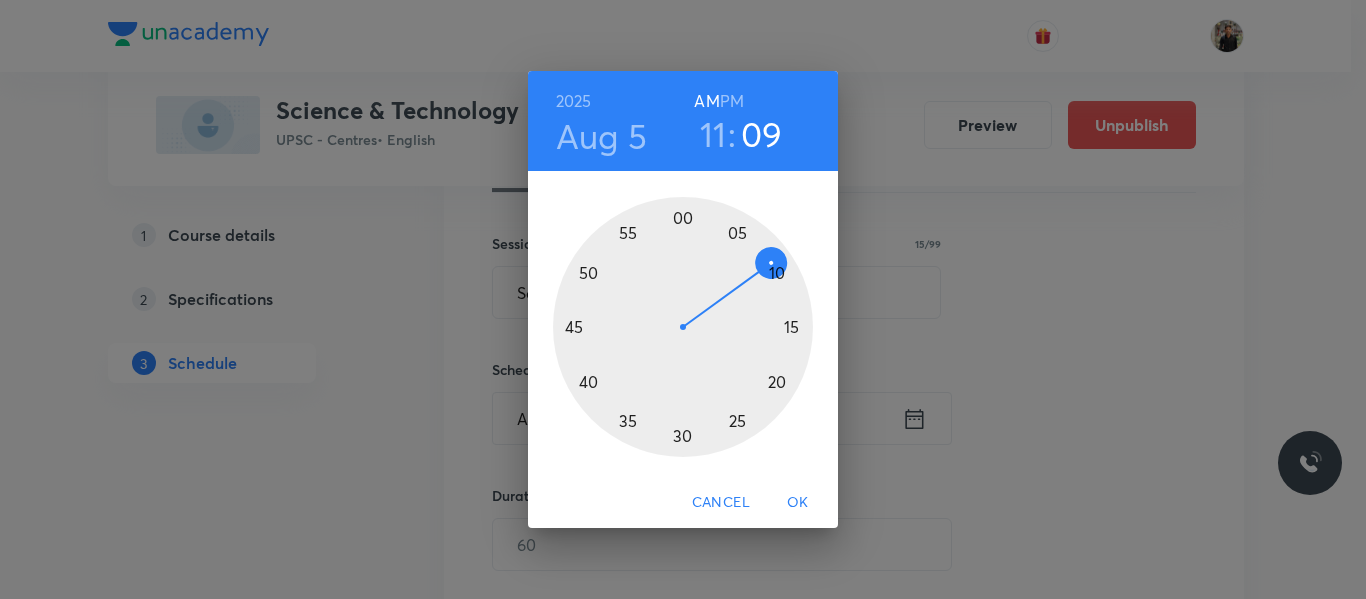 click at bounding box center (683, 327) 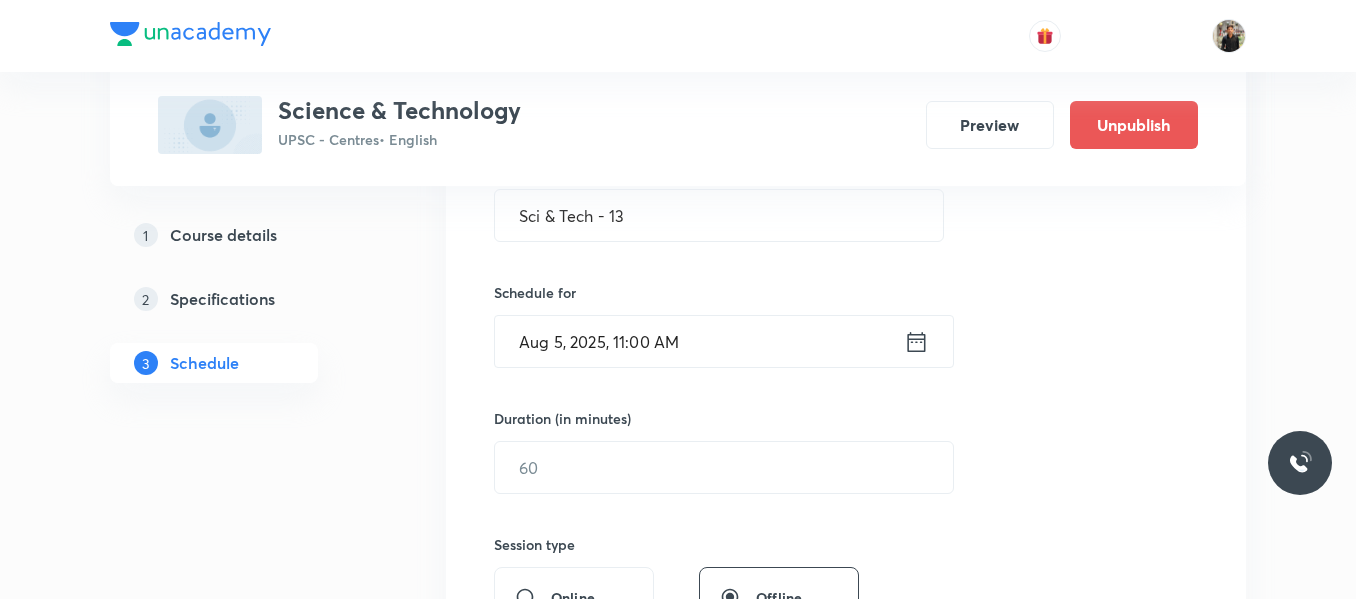 scroll, scrollTop: 413, scrollLeft: 0, axis: vertical 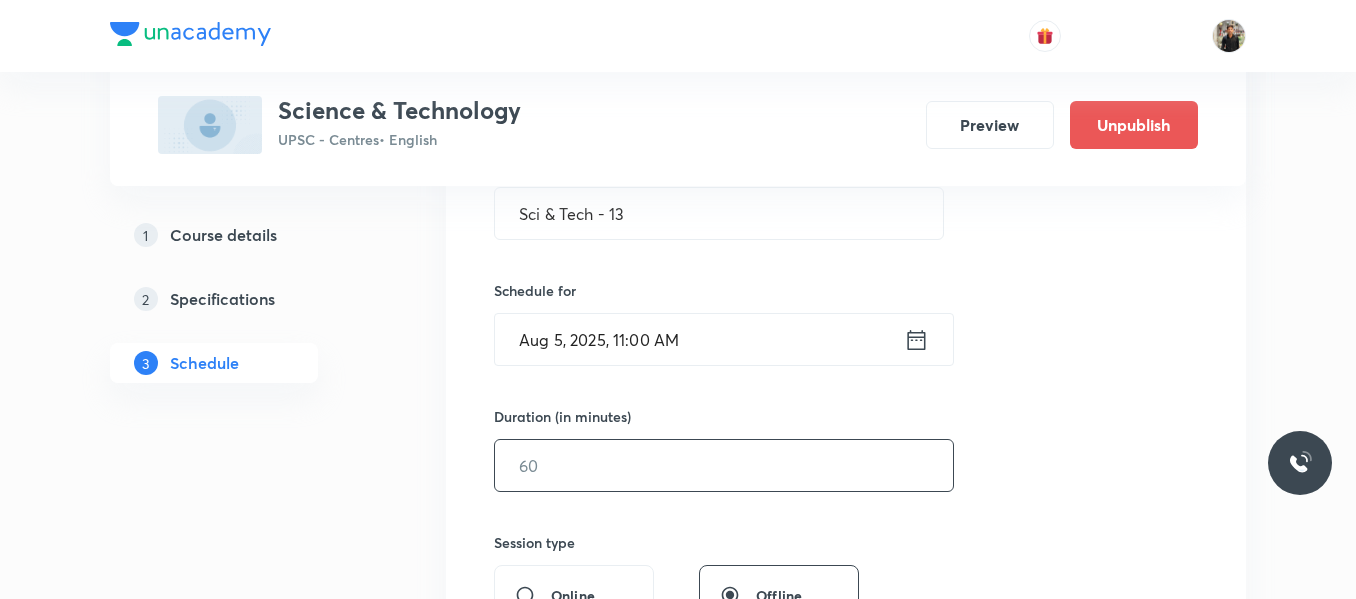 click at bounding box center (724, 465) 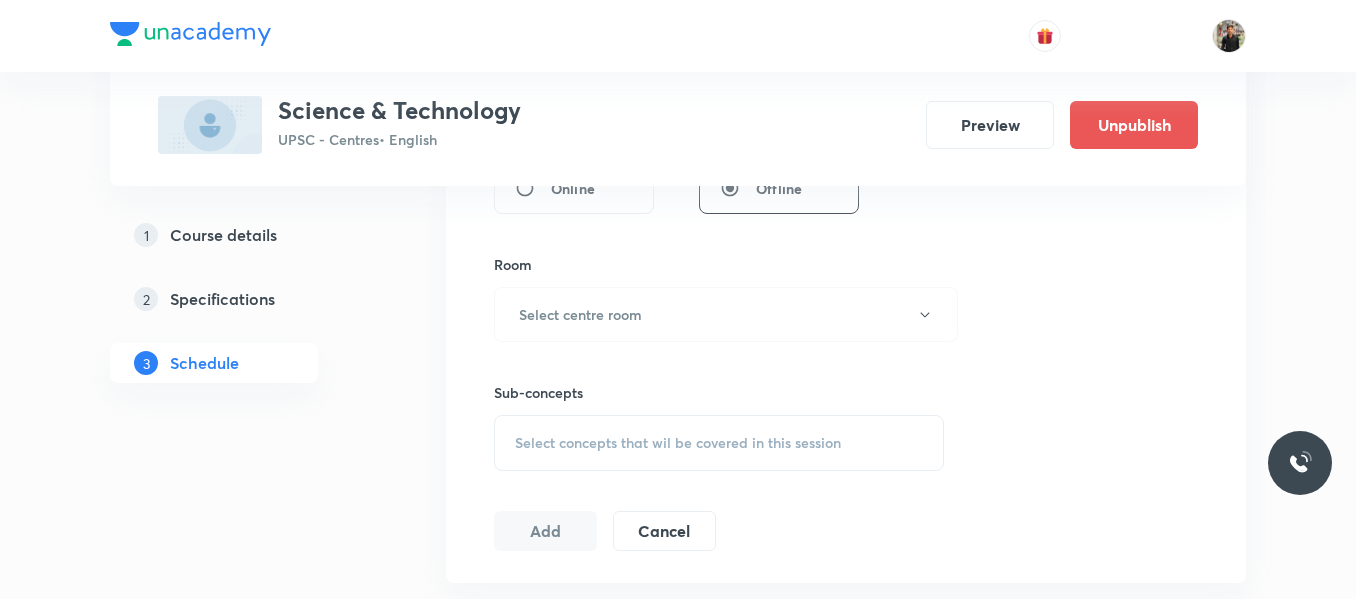 scroll, scrollTop: 876, scrollLeft: 0, axis: vertical 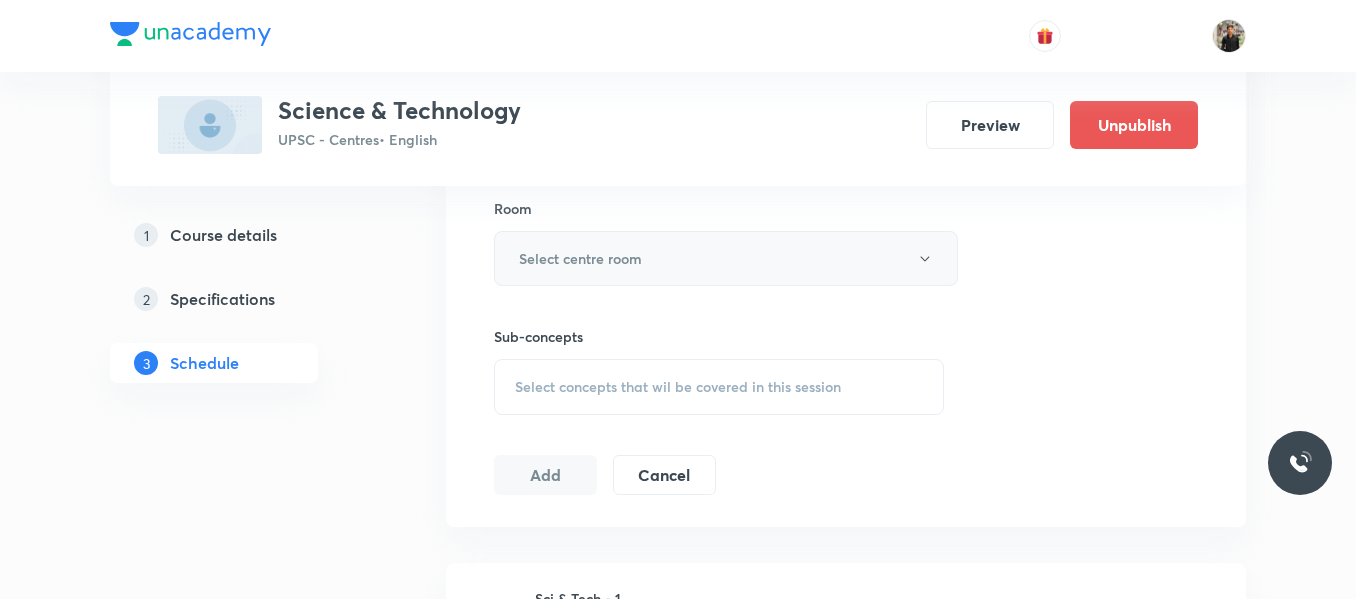 type on "150" 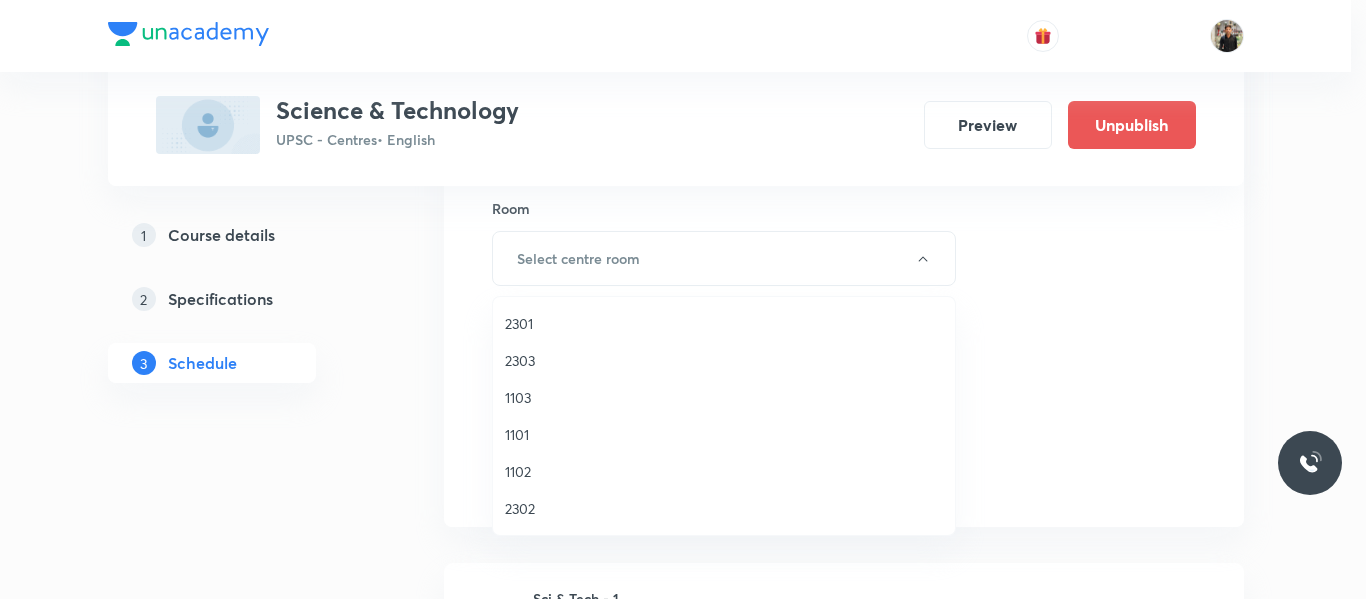 click on "1101" at bounding box center (724, 434) 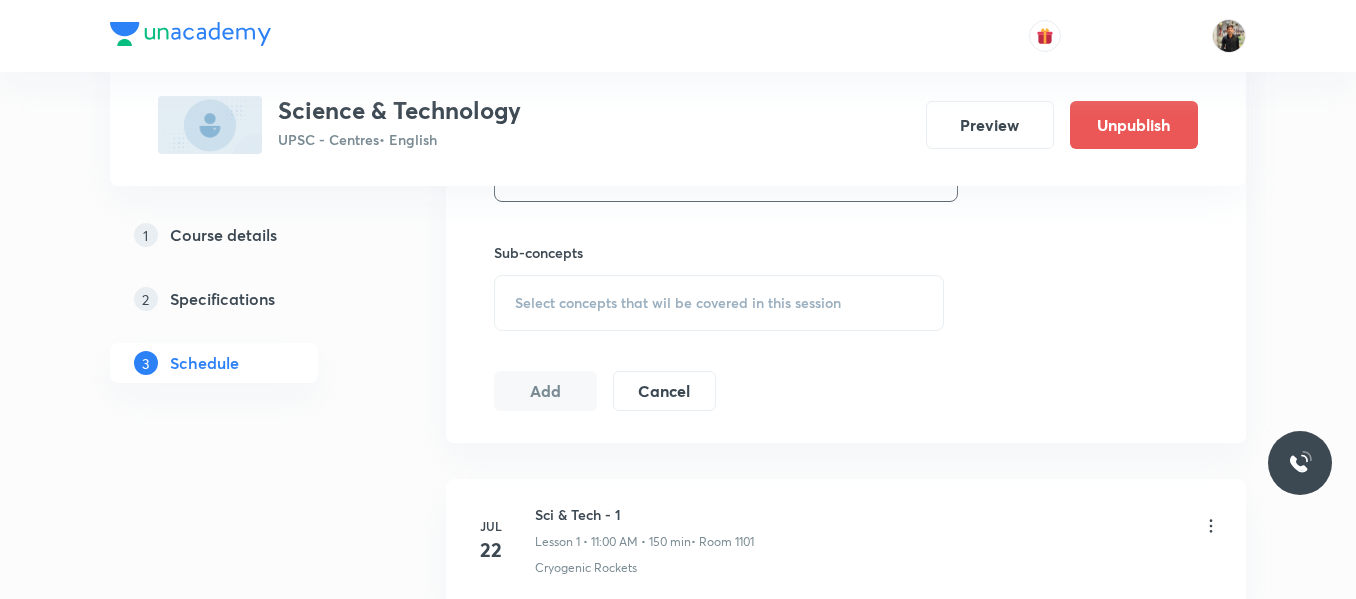 scroll, scrollTop: 961, scrollLeft: 0, axis: vertical 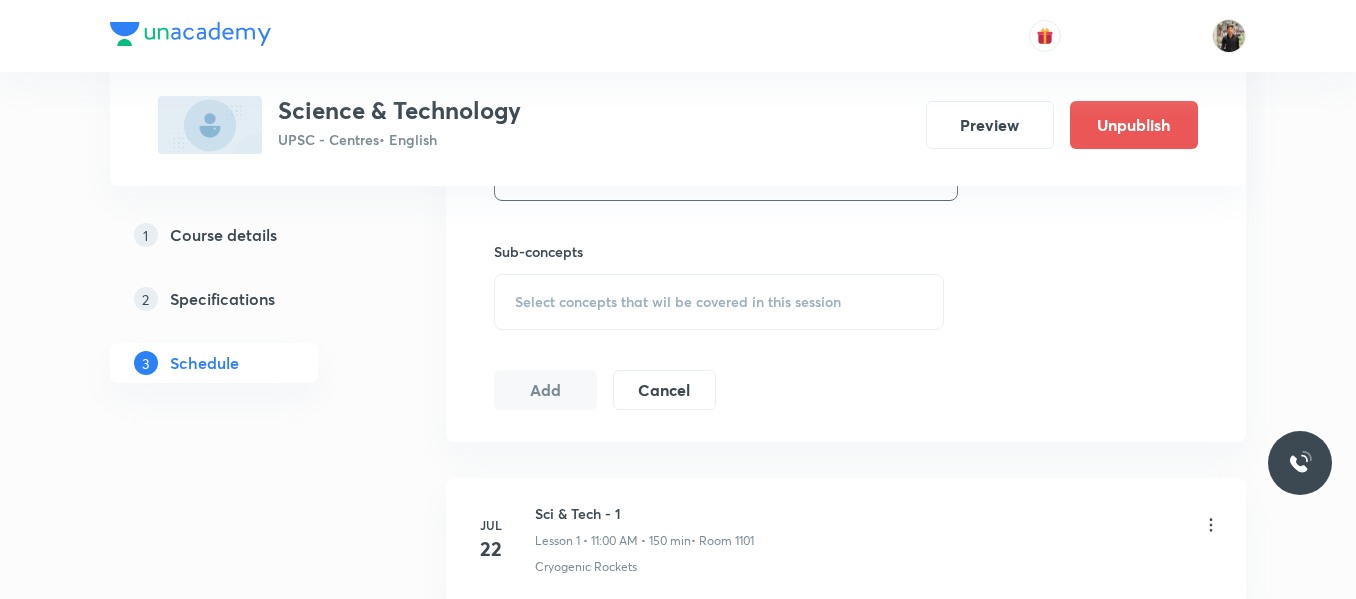 click on "Select concepts that wil be covered in this session" at bounding box center (678, 302) 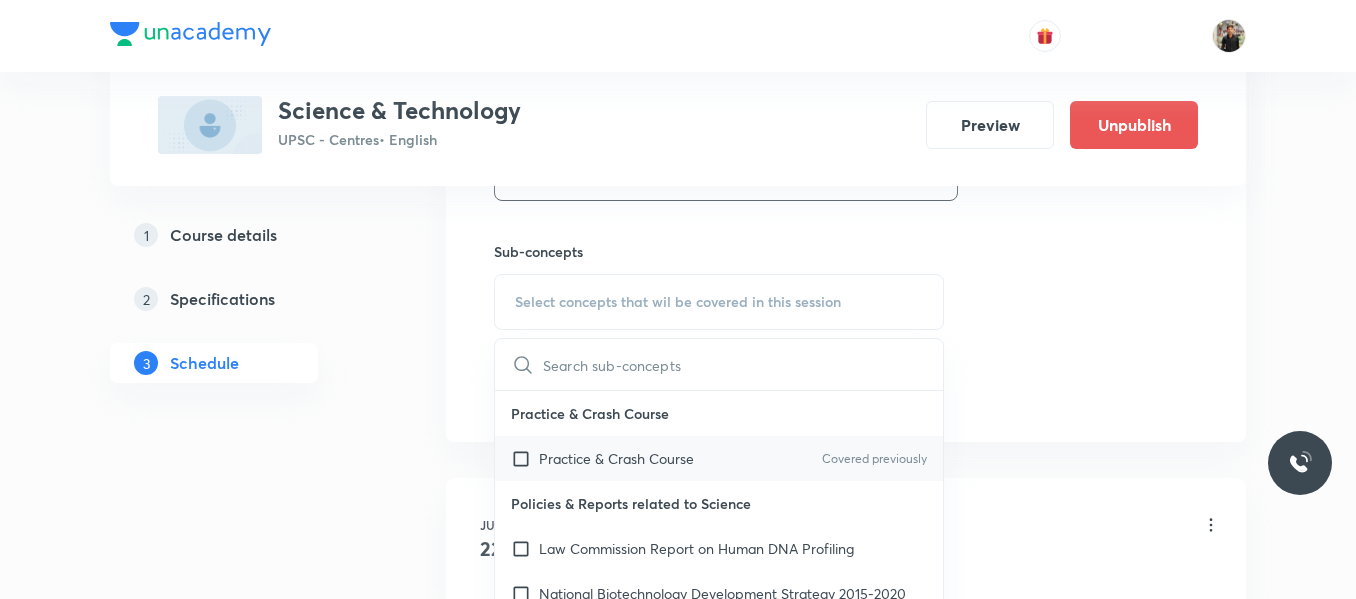click on "Practice & Crash Course" at bounding box center [616, 458] 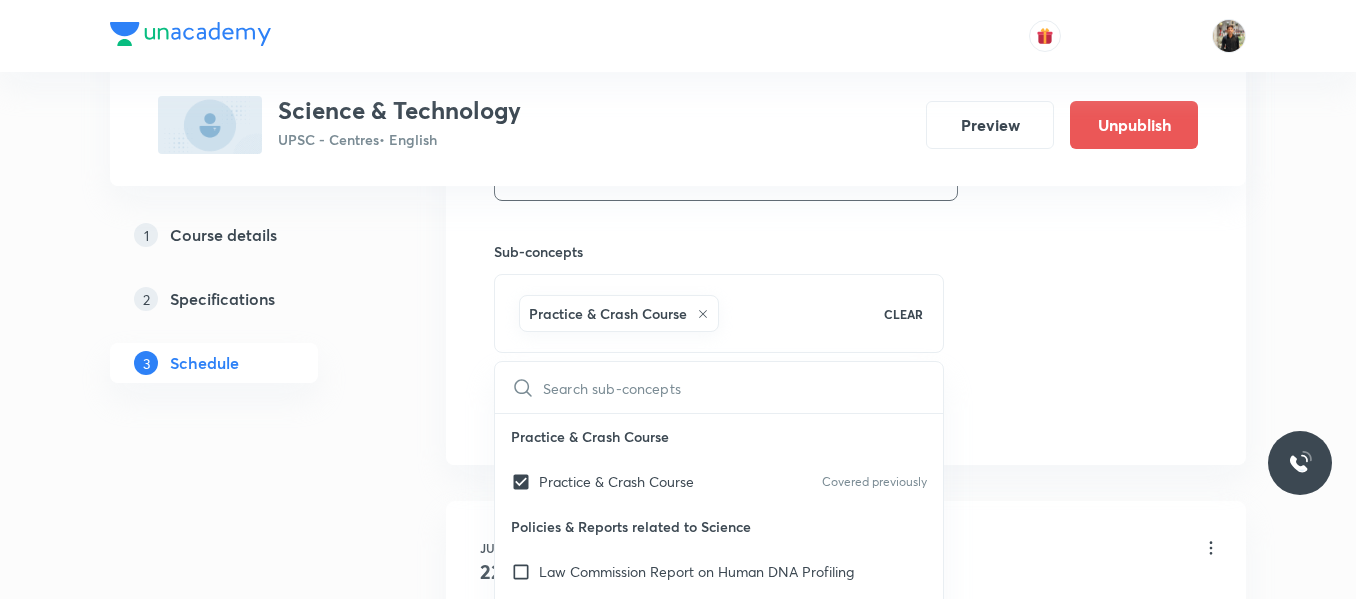 click on "Plus Courses Science & Technology UPSC - Centres • English Preview Unpublish 1 Course details 2 Specifications 3 Schedule Schedule 12 classes Session 13 Live class Session title 15/99 Sci & Tech - 13 ​ Schedule for [DATE], [TIME] ​ Duration (in minutes) 150 ​   Session type Online Offline Room [NUMBER] Sub-concepts Practice & Crash Course CLEAR ​ Practice & Crash Course Practice & Crash Course Covered previously Policies & Reports related to Science Law Commission Report on Human DNA Profiling National Biotechnology Development Strategy [YEAR]-[YEAR] National Intellectual Property Rights Policy Policy on Synthetic Biology Technology Vision Document [YEAR] Science and Scientists of Medieval India Science and Scientists of Medieval India Scientists of Ancient India Scientists of Ancient India Scientists of Modern India Scientists of Modern India Biology Different Types of Diseases Chemistry Chemistry Environmental Ecology, Biodiversity & Climate Change Environmental Science Environmental Science ISRO" at bounding box center [678, 820] 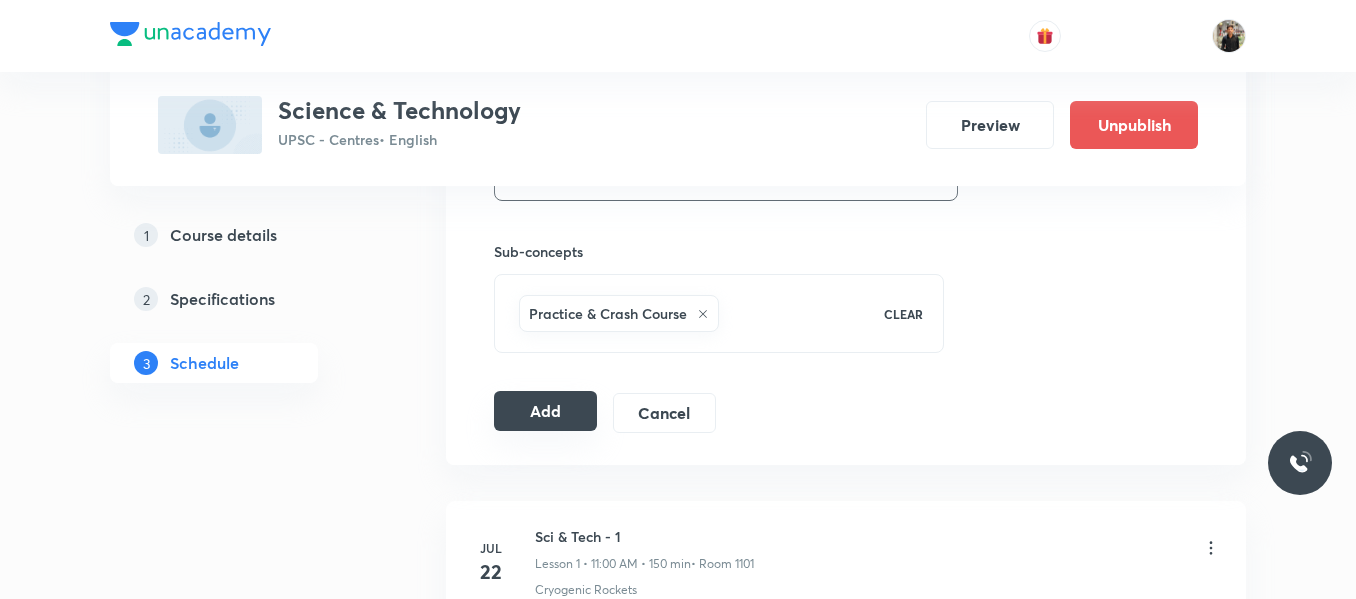 click on "Add" at bounding box center (545, 411) 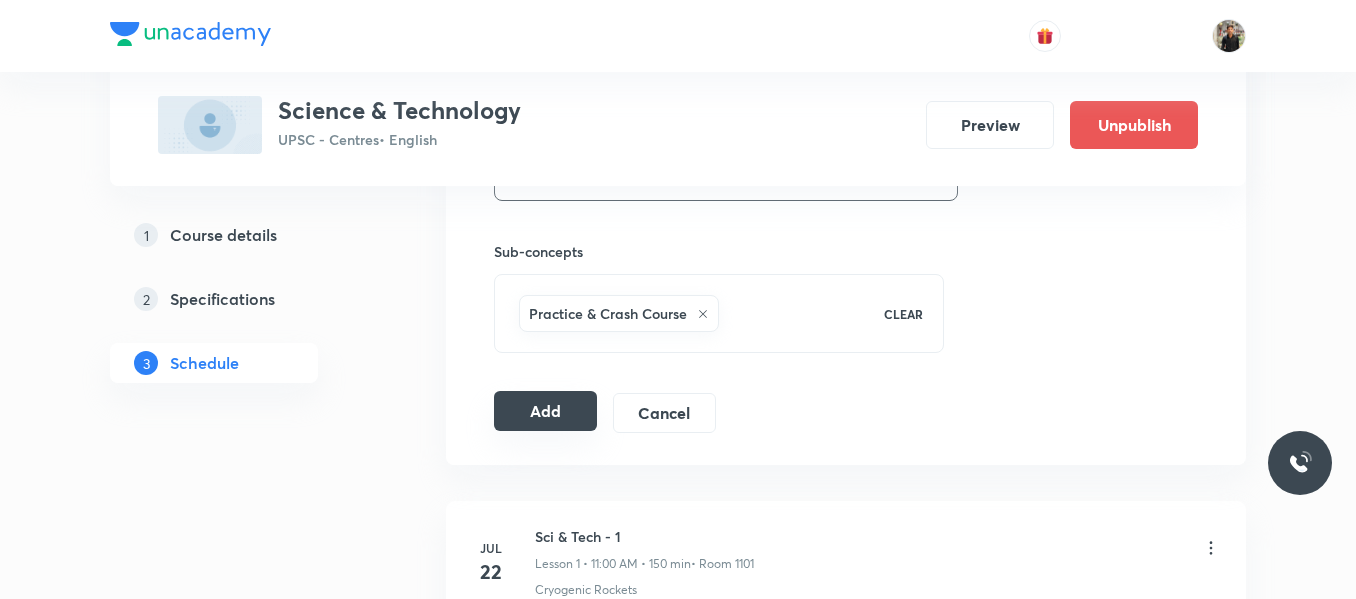 type 